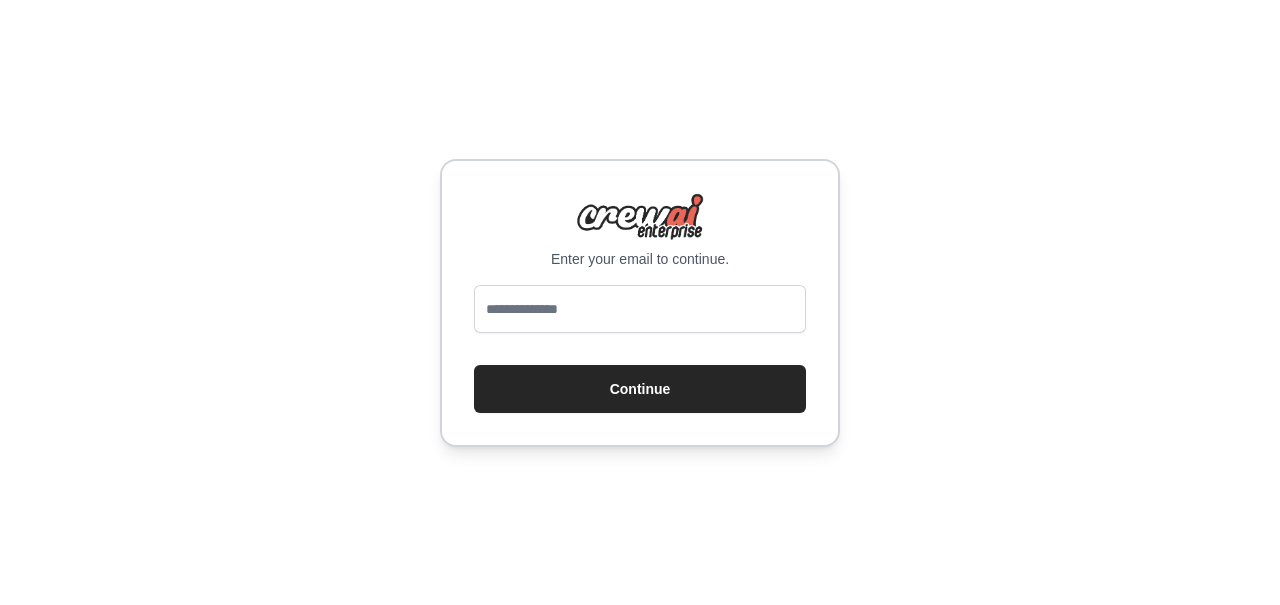 scroll, scrollTop: 0, scrollLeft: 0, axis: both 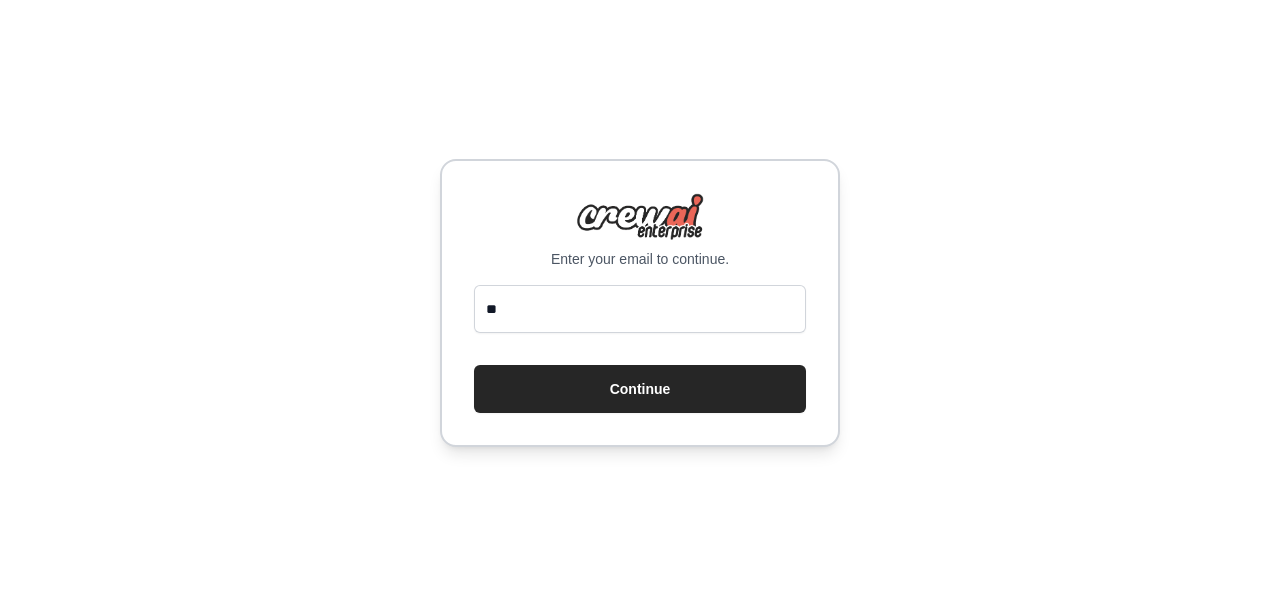 type on "*" 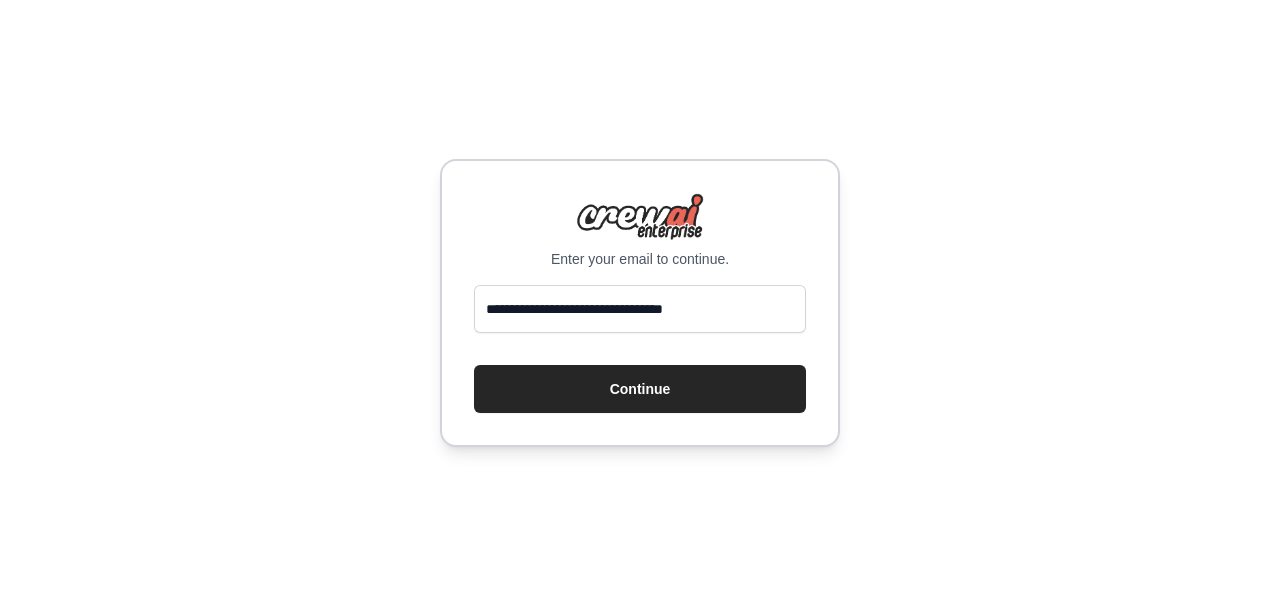 type on "**********" 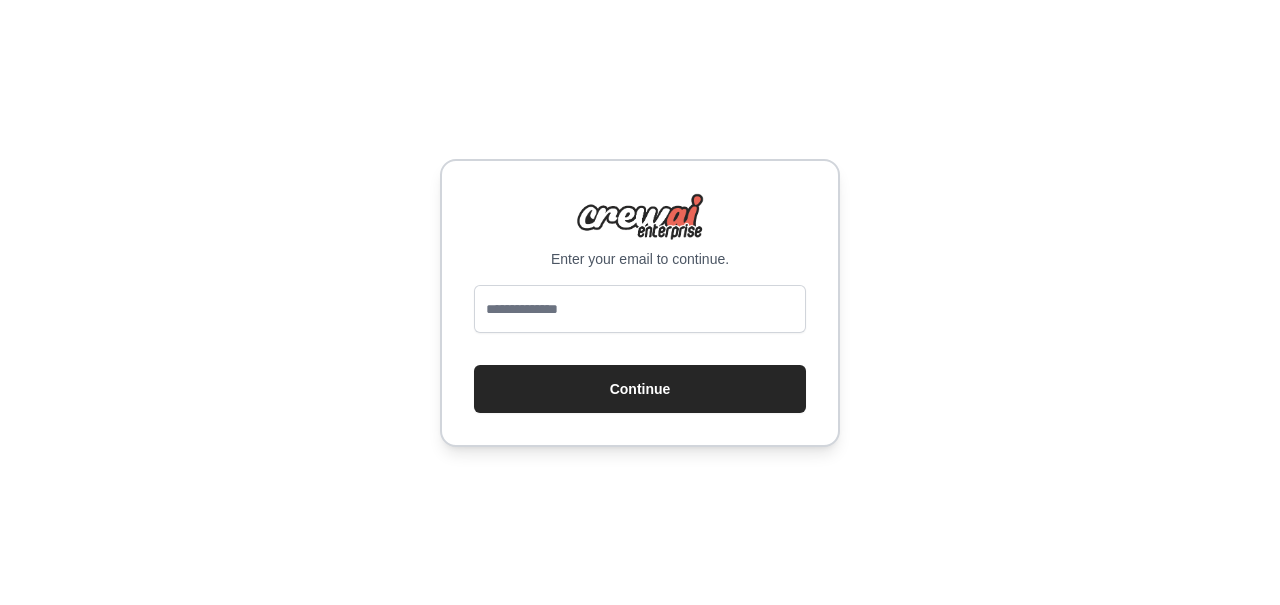 scroll, scrollTop: 0, scrollLeft: 0, axis: both 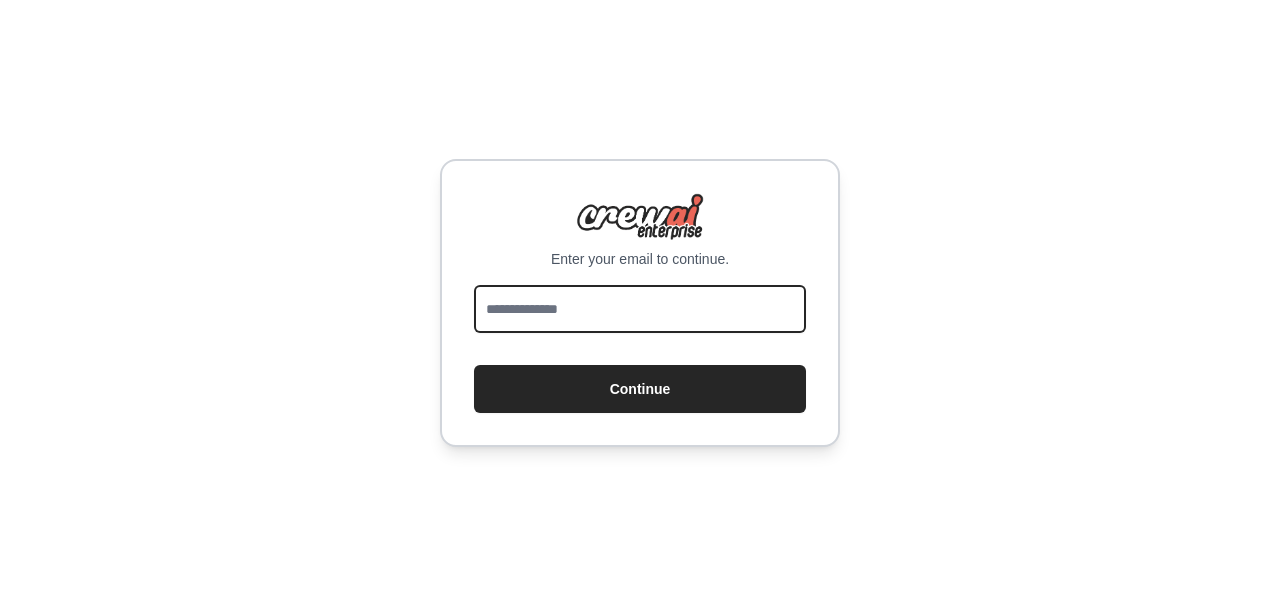 drag, startPoint x: 0, startPoint y: 0, endPoint x: 612, endPoint y: 314, distance: 687.85175 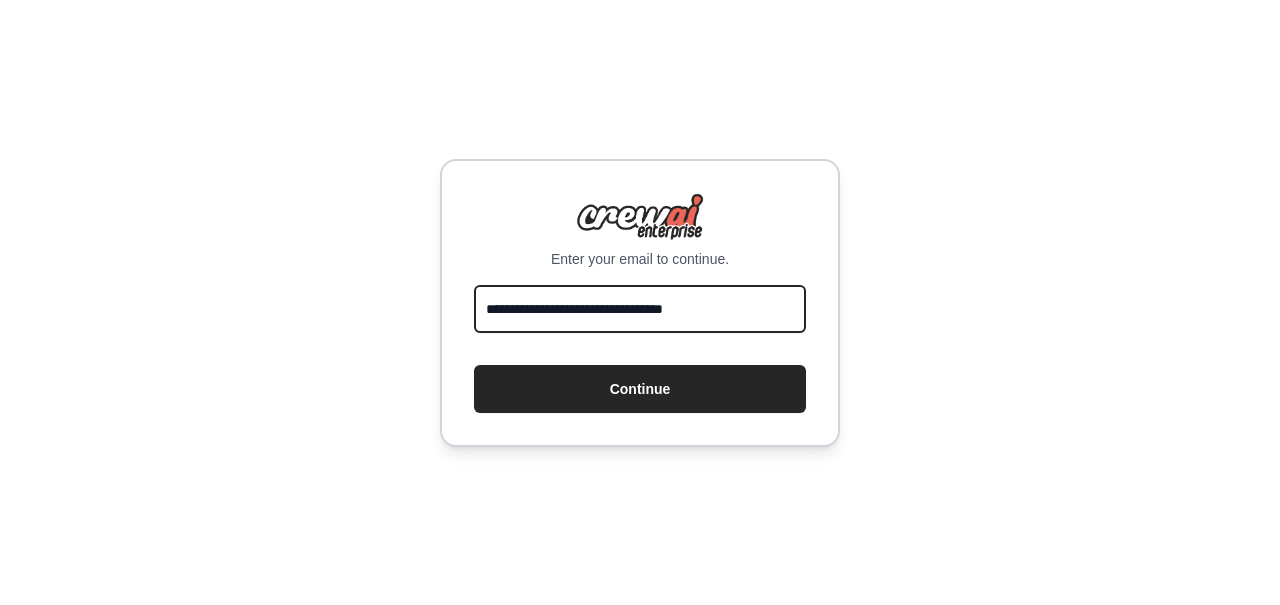 type on "**********" 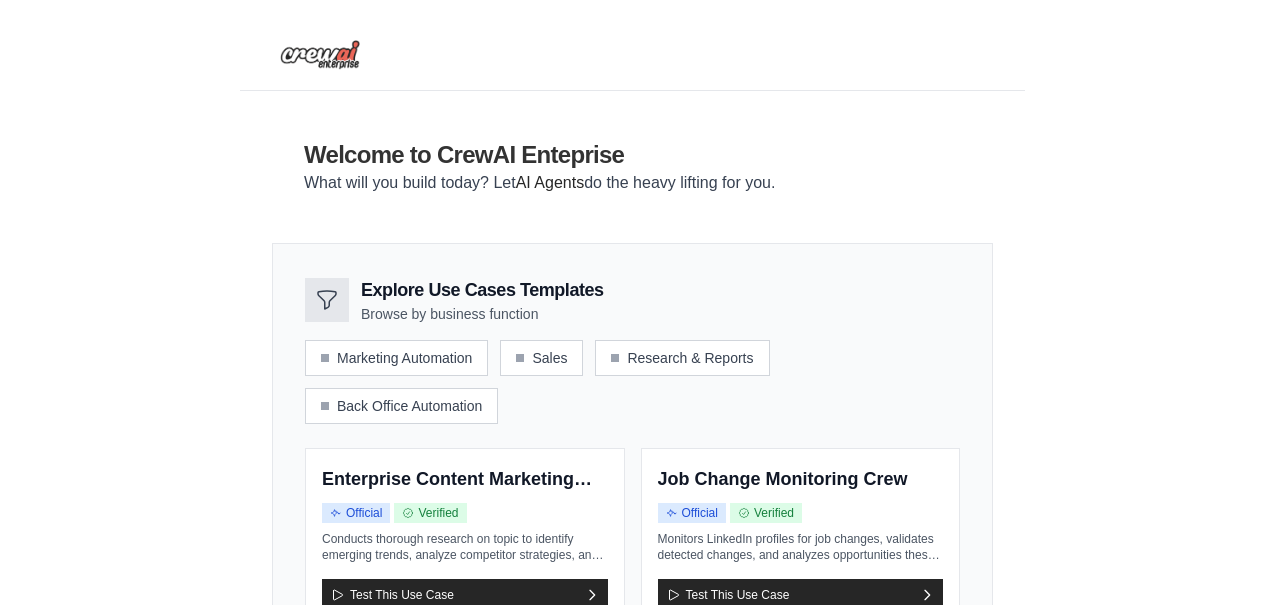 scroll, scrollTop: 0, scrollLeft: 0, axis: both 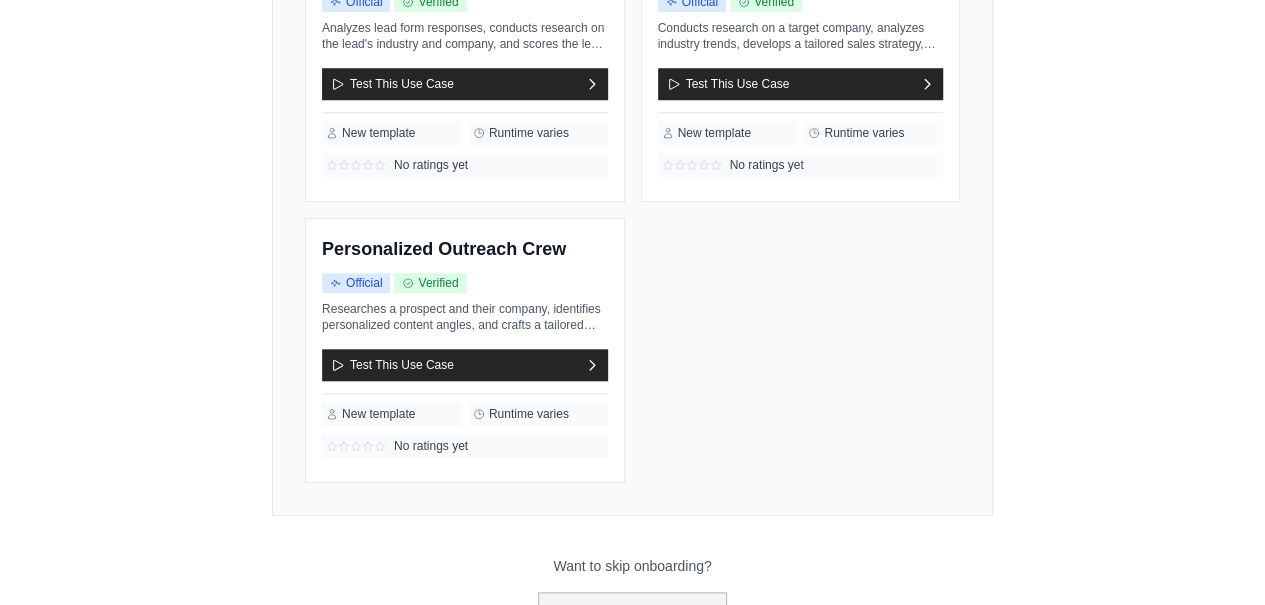click on "Go to the dashboard!" at bounding box center [633, 611] 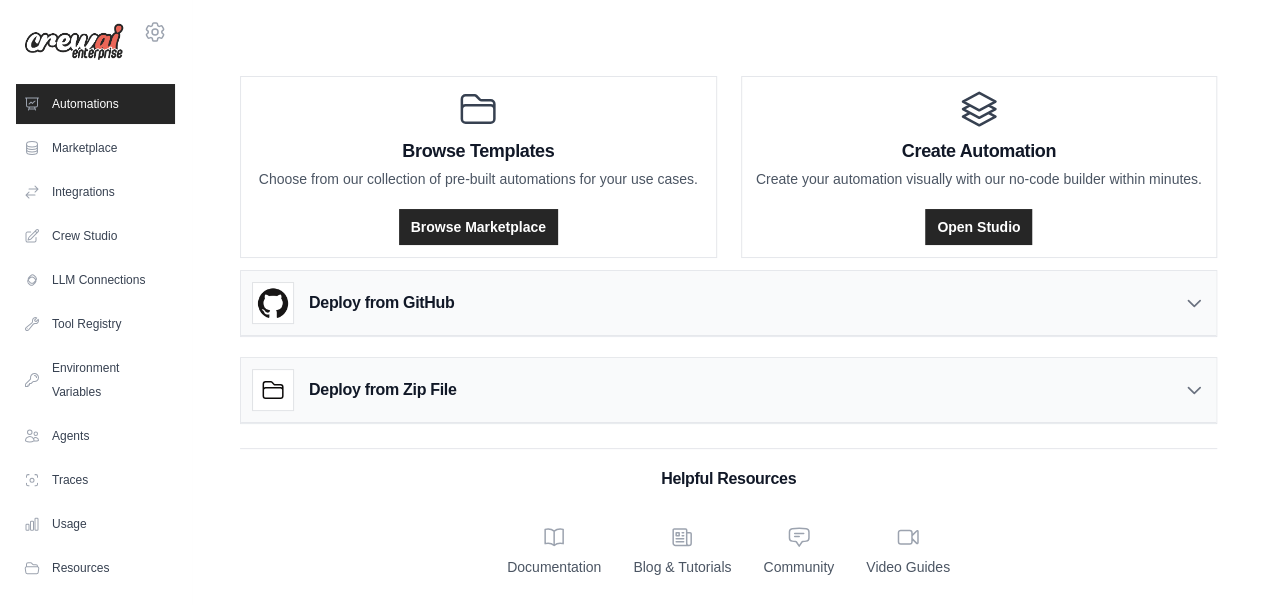scroll, scrollTop: 4, scrollLeft: 0, axis: vertical 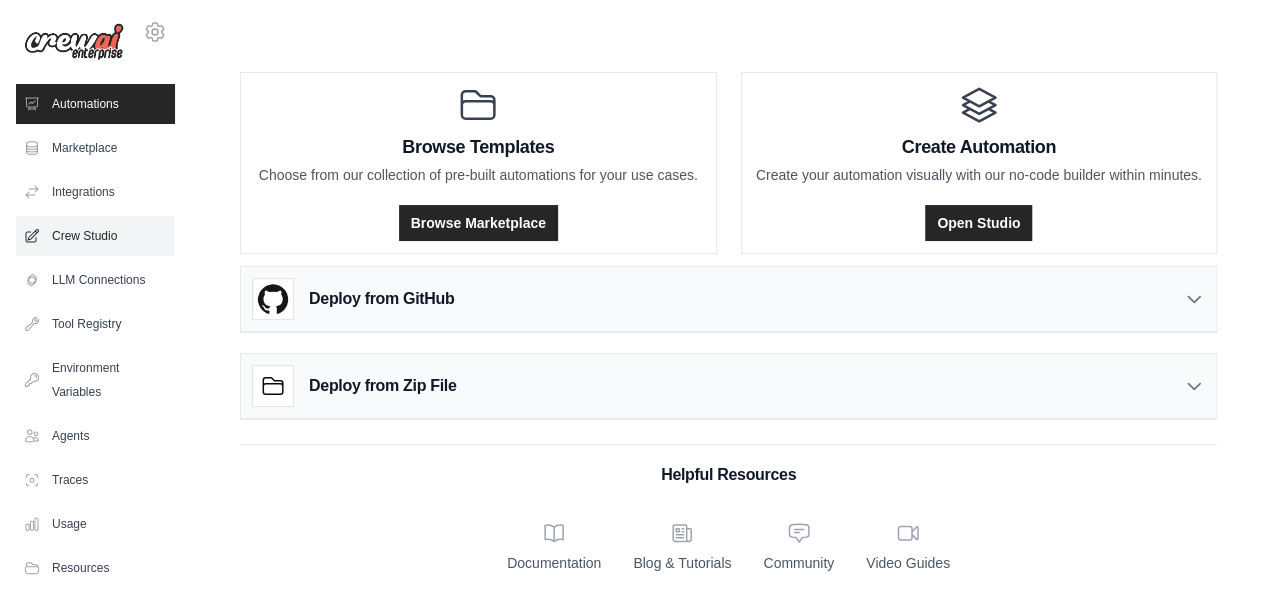 click on "Crew Studio" at bounding box center [95, 236] 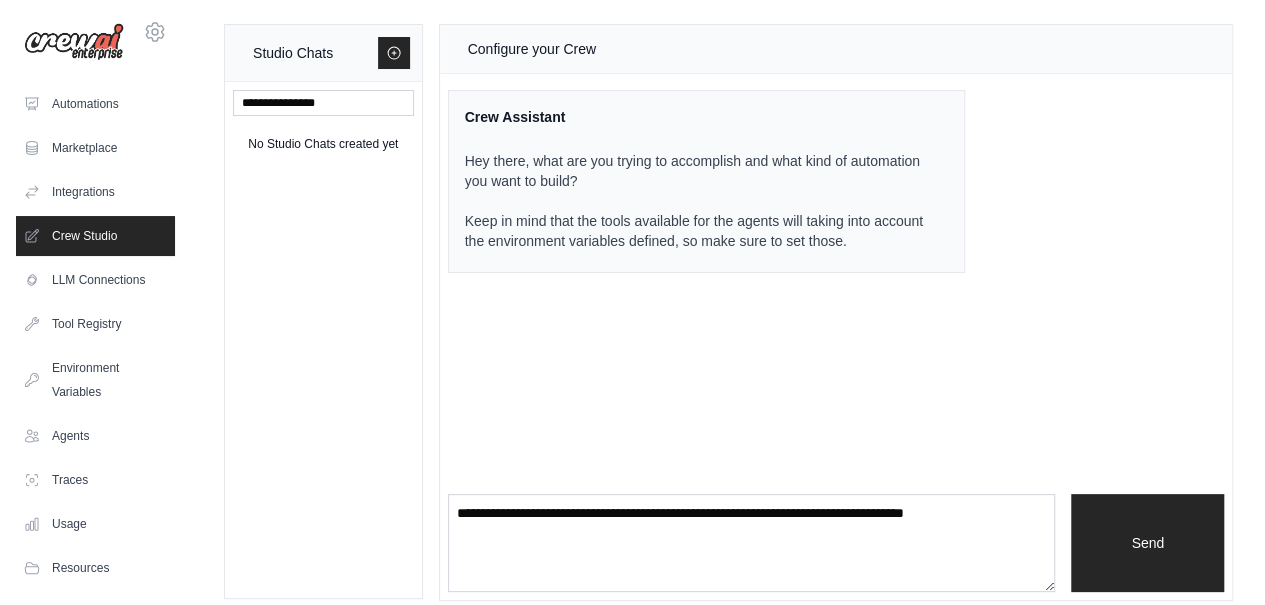 scroll, scrollTop: 0, scrollLeft: 0, axis: both 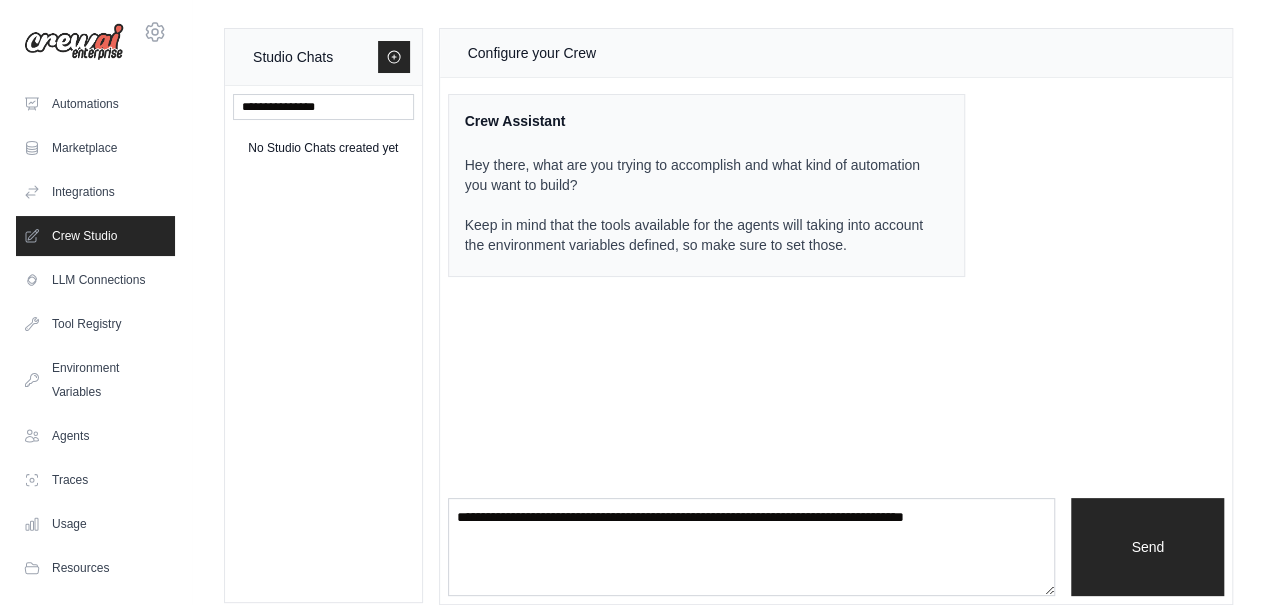click on "Hey there, what are you trying to accomplish and what kind of automation you want to build? Keep in mind that the tools available for the agents will taking into account the environment variables defined, so make sure to set those." at bounding box center (695, 205) 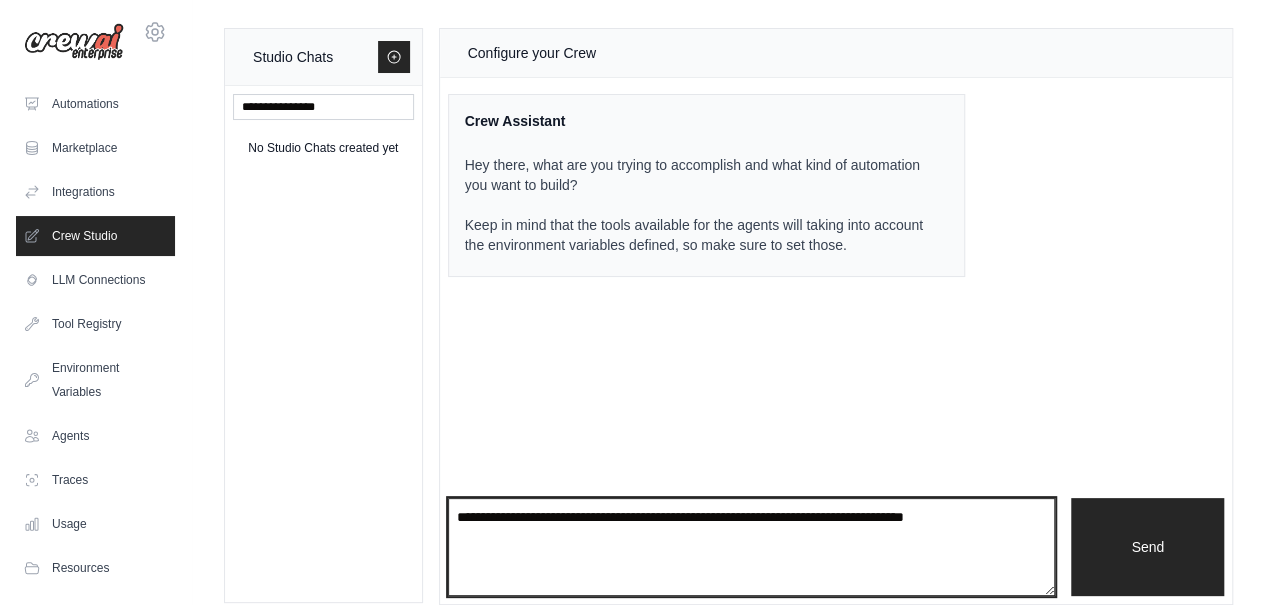 click at bounding box center (752, 547) 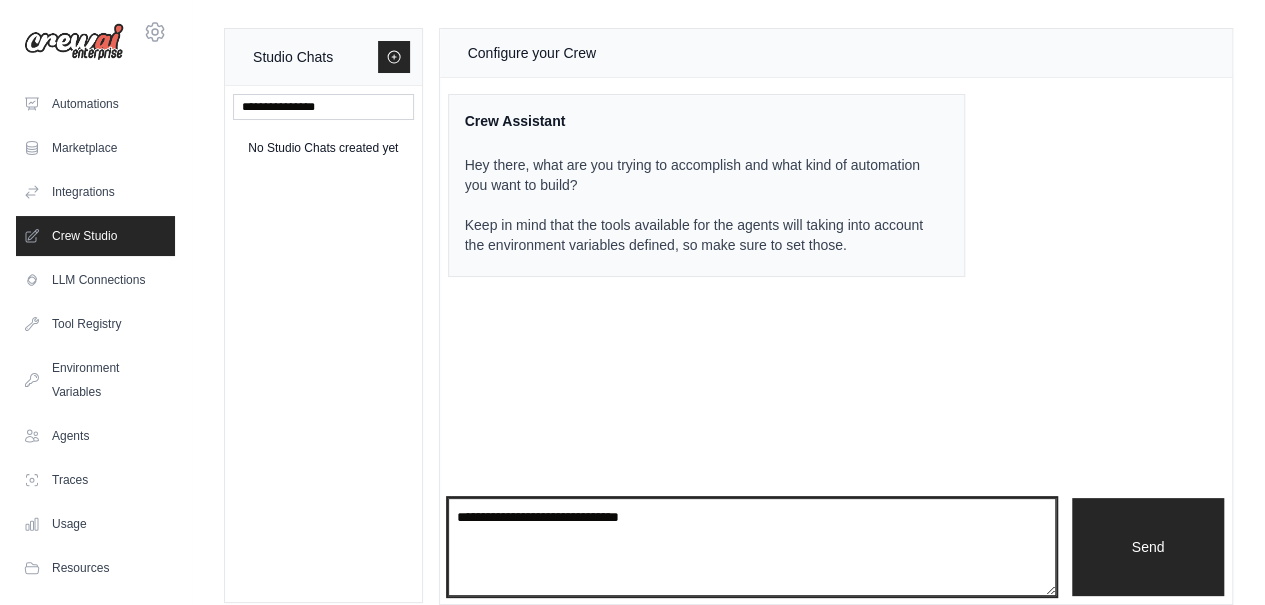 click on "**********" at bounding box center [752, 546] 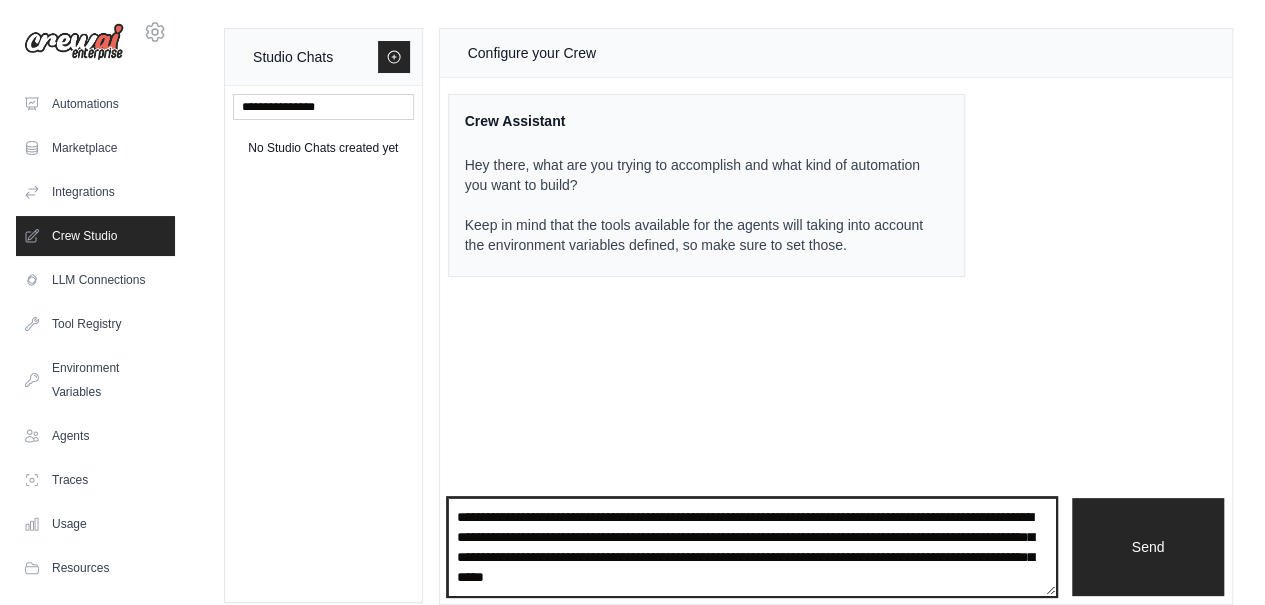scroll, scrollTop: 9, scrollLeft: 0, axis: vertical 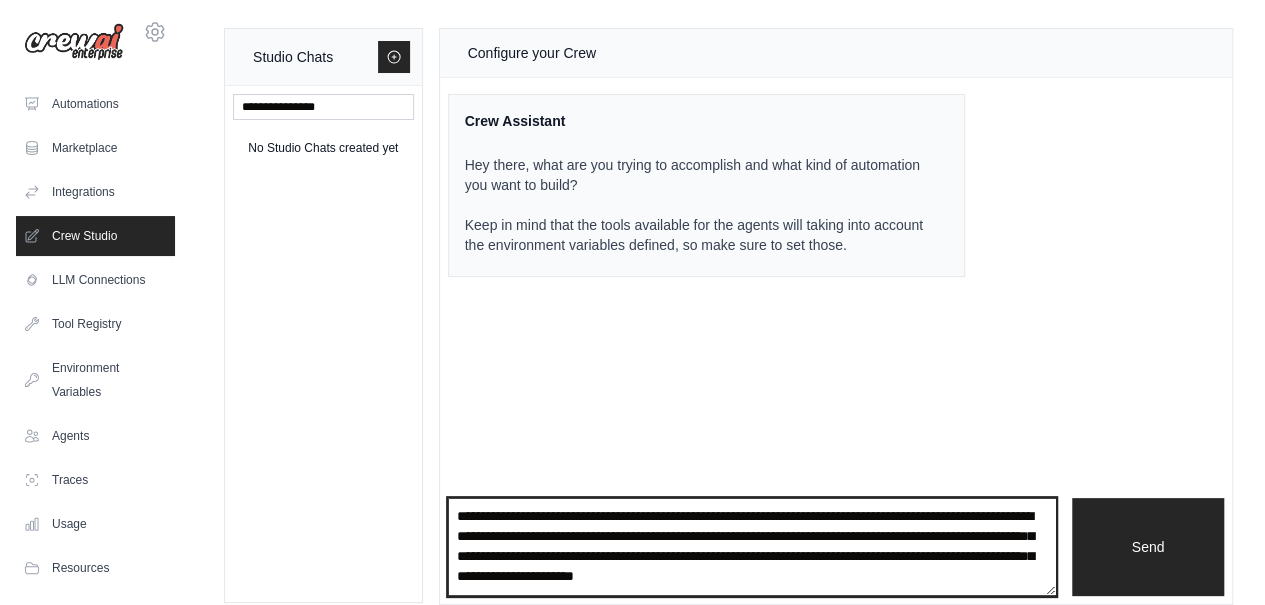 type on "**********" 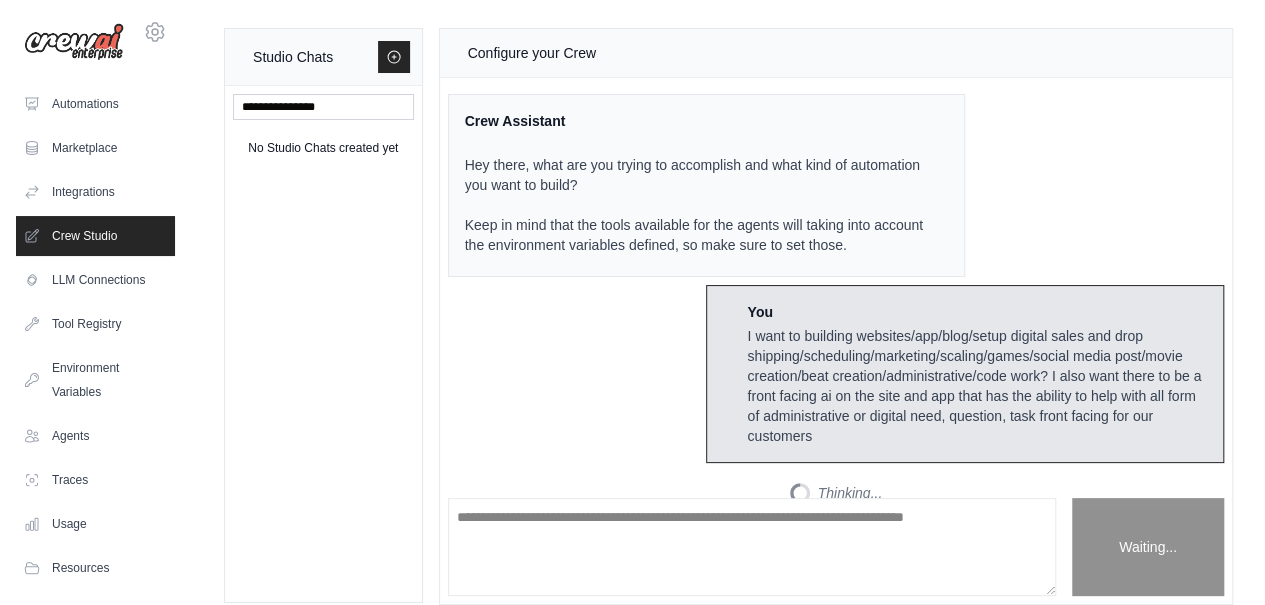 scroll, scrollTop: 0, scrollLeft: 0, axis: both 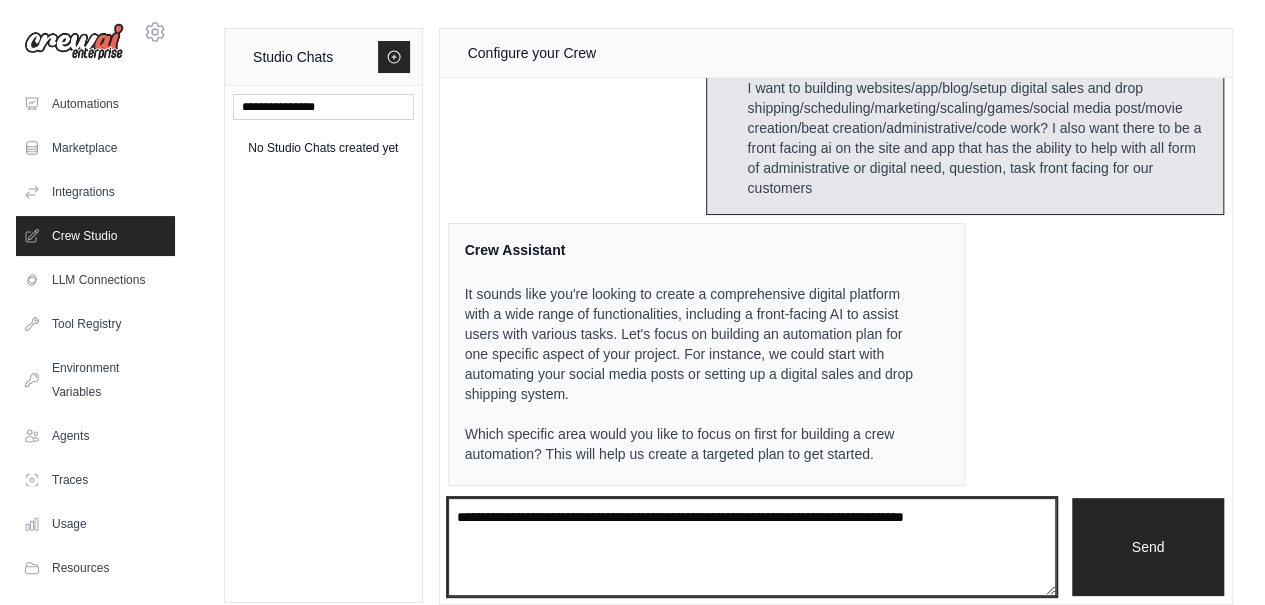 click at bounding box center (752, 546) 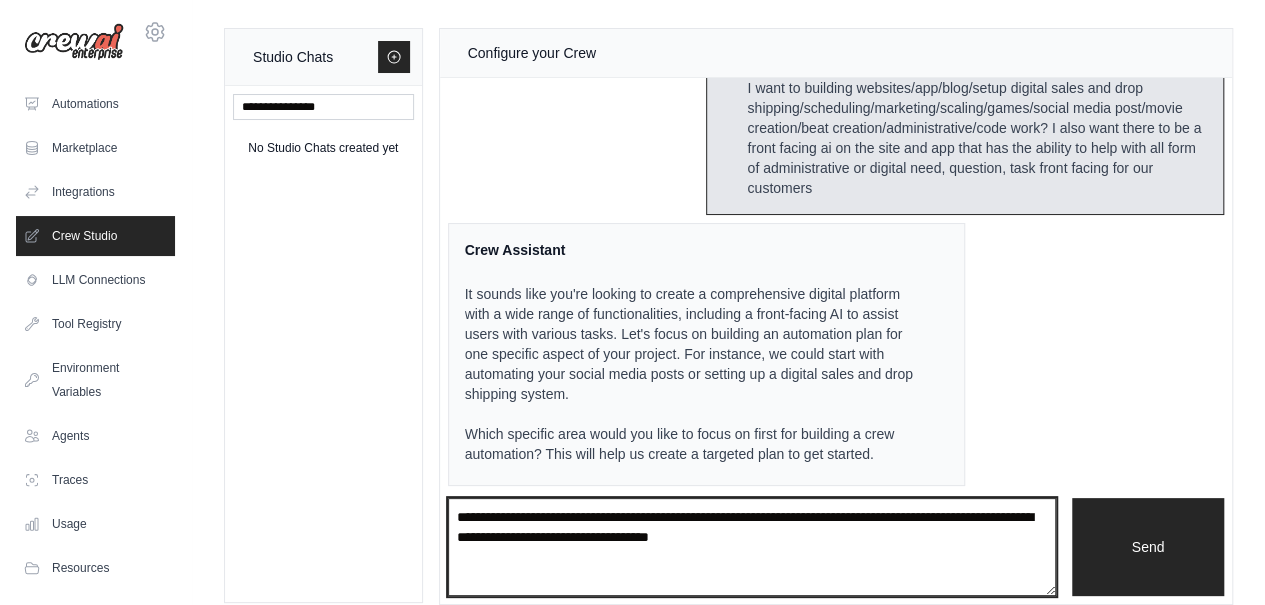 type on "**********" 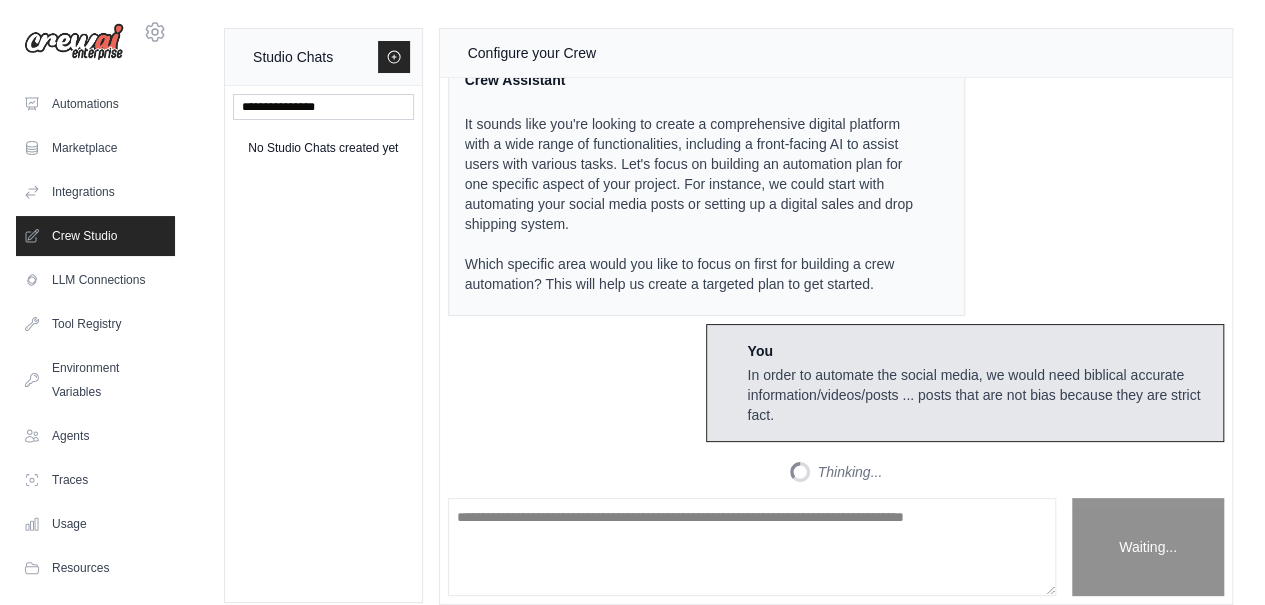 scroll, scrollTop: 1468, scrollLeft: 0, axis: vertical 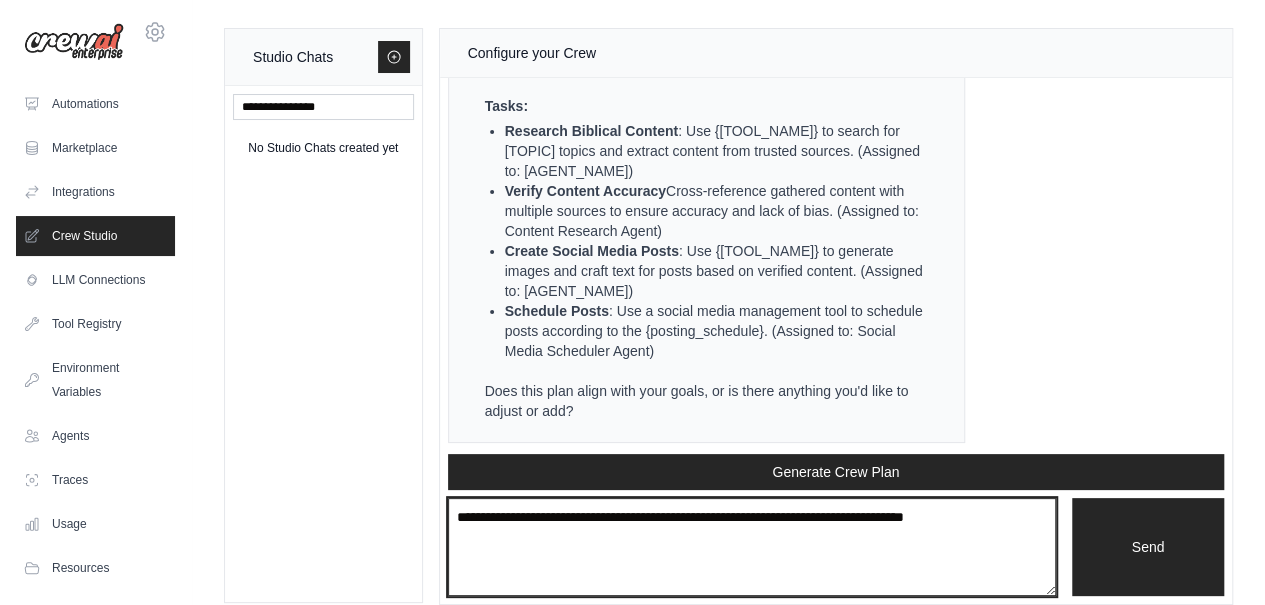 click at bounding box center [752, 546] 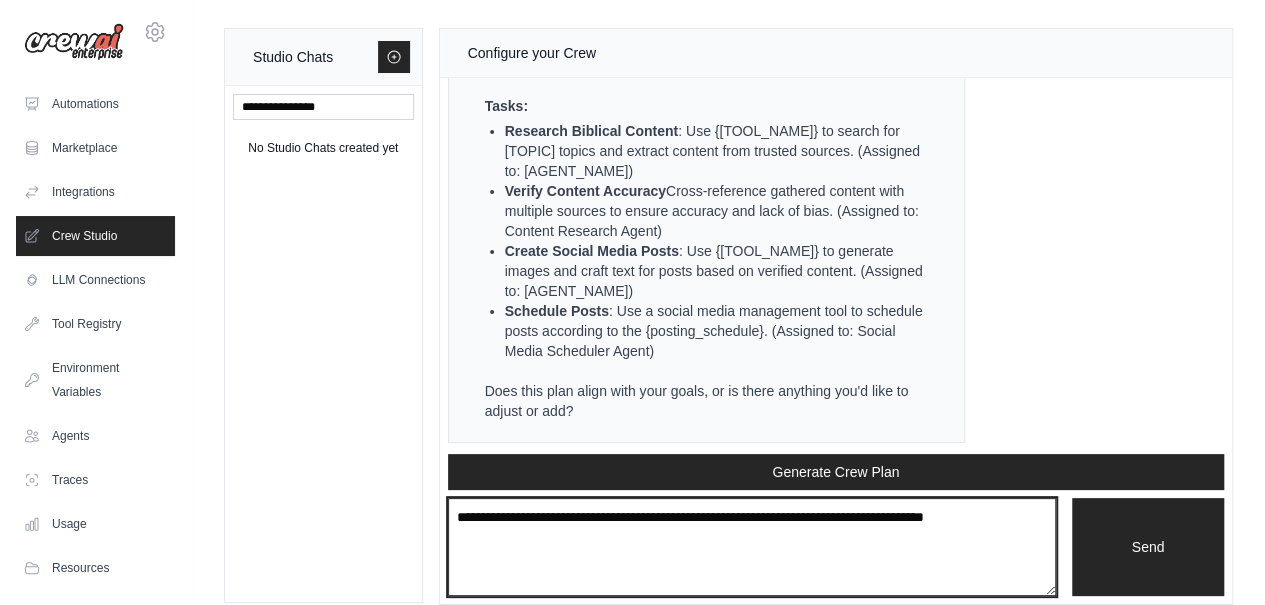 type on "**********" 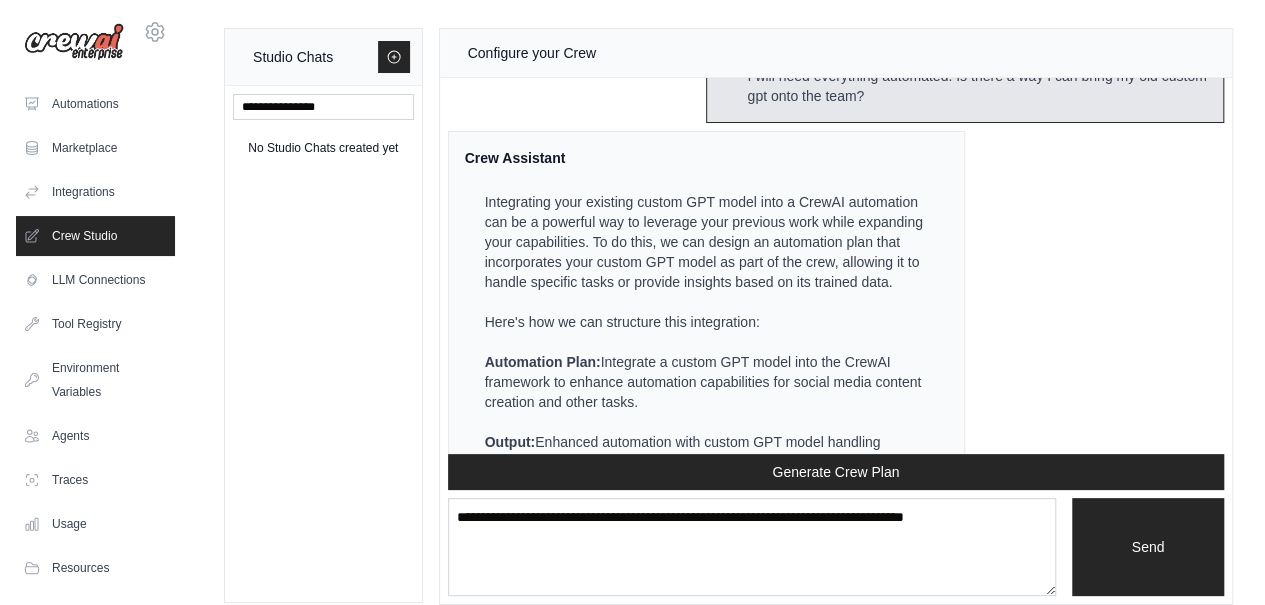 scroll, scrollTop: 1905, scrollLeft: 0, axis: vertical 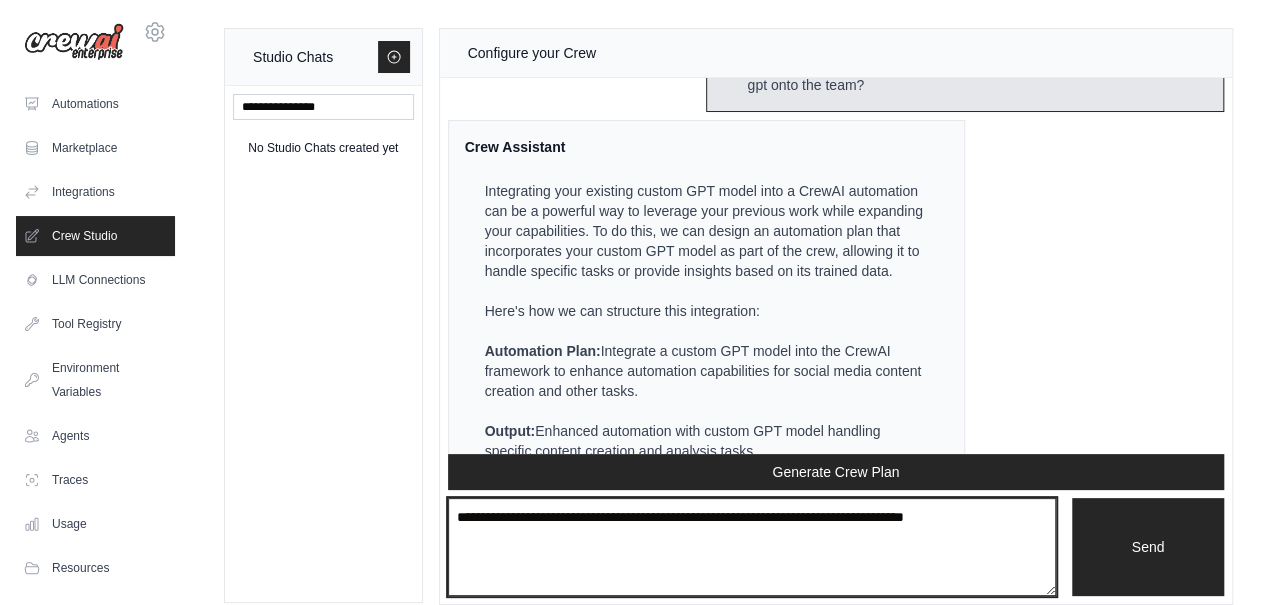 click at bounding box center [752, 546] 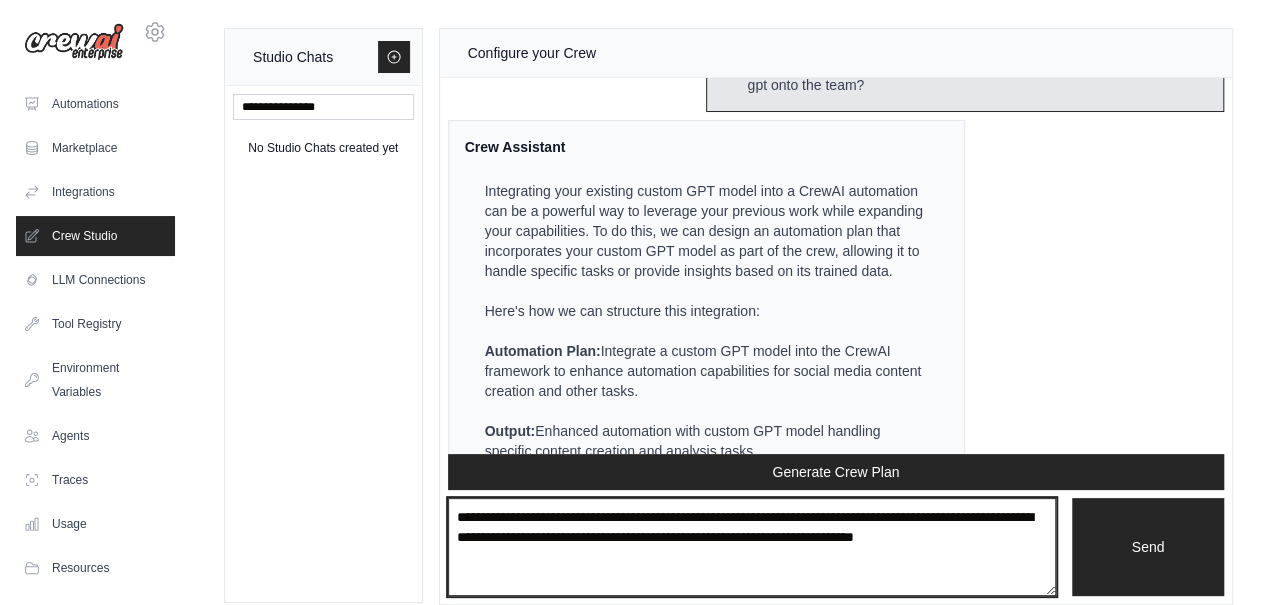 type on "**********" 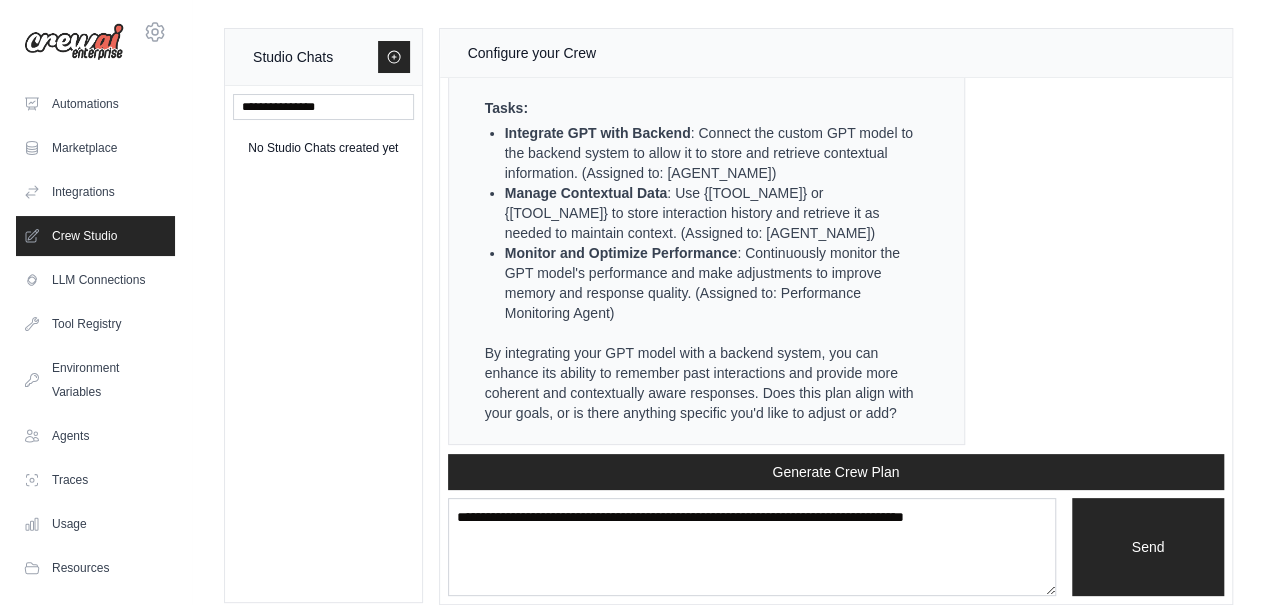 scroll, scrollTop: 4060, scrollLeft: 0, axis: vertical 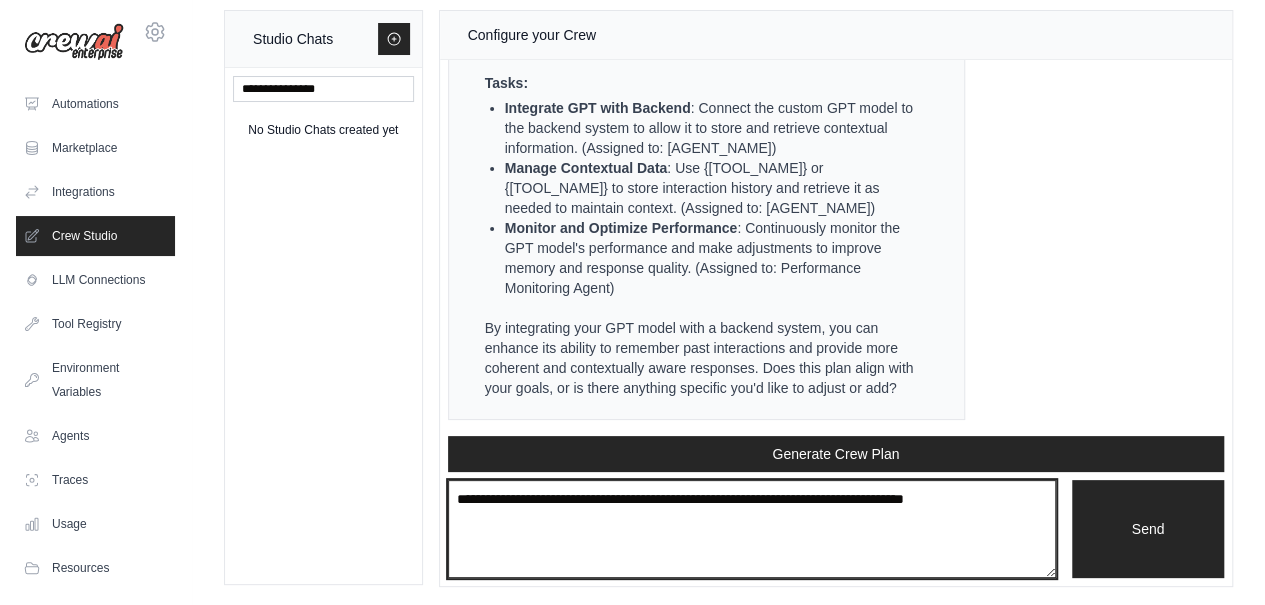 click at bounding box center [752, 528] 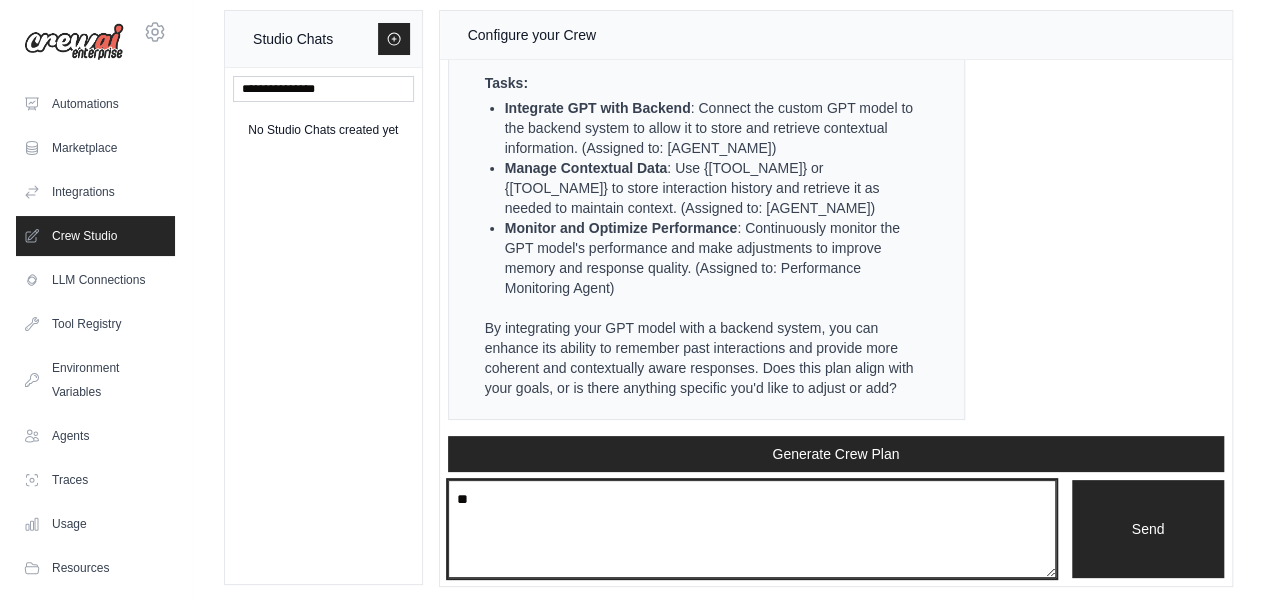 type on "*" 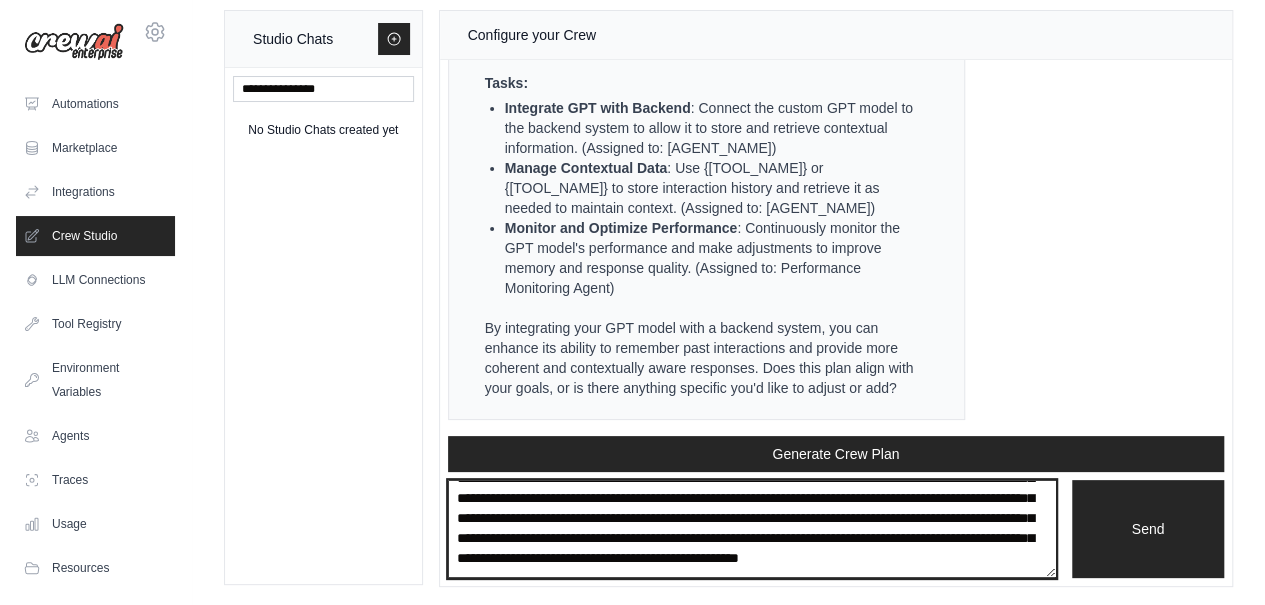 scroll, scrollTop: 89, scrollLeft: 0, axis: vertical 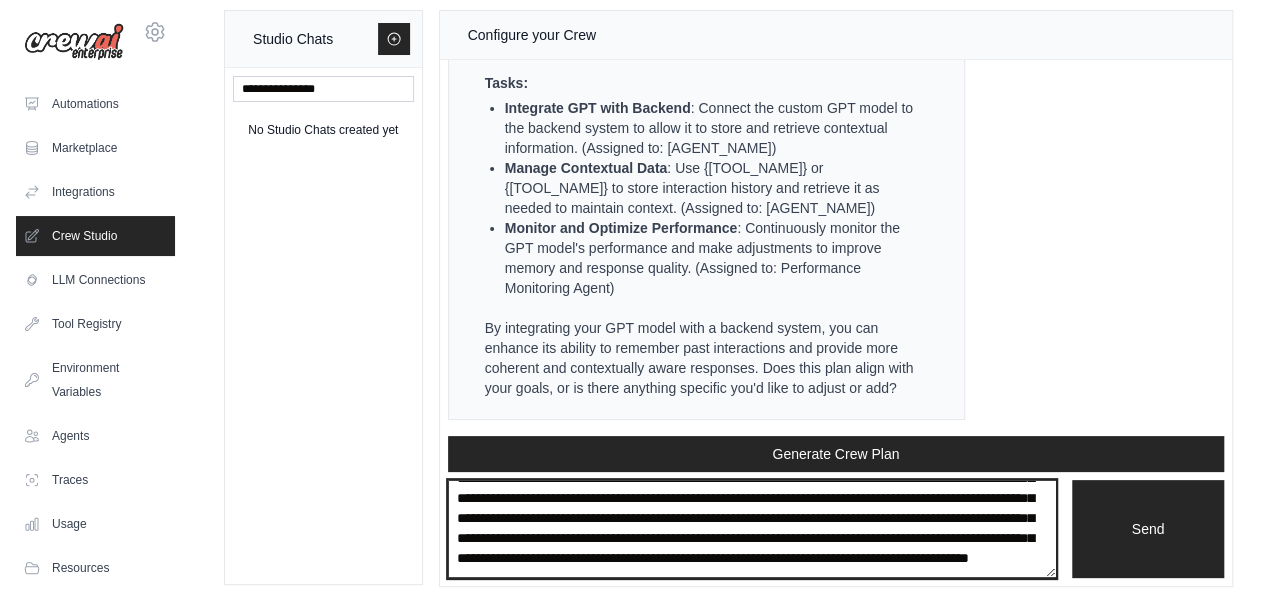 type on "**********" 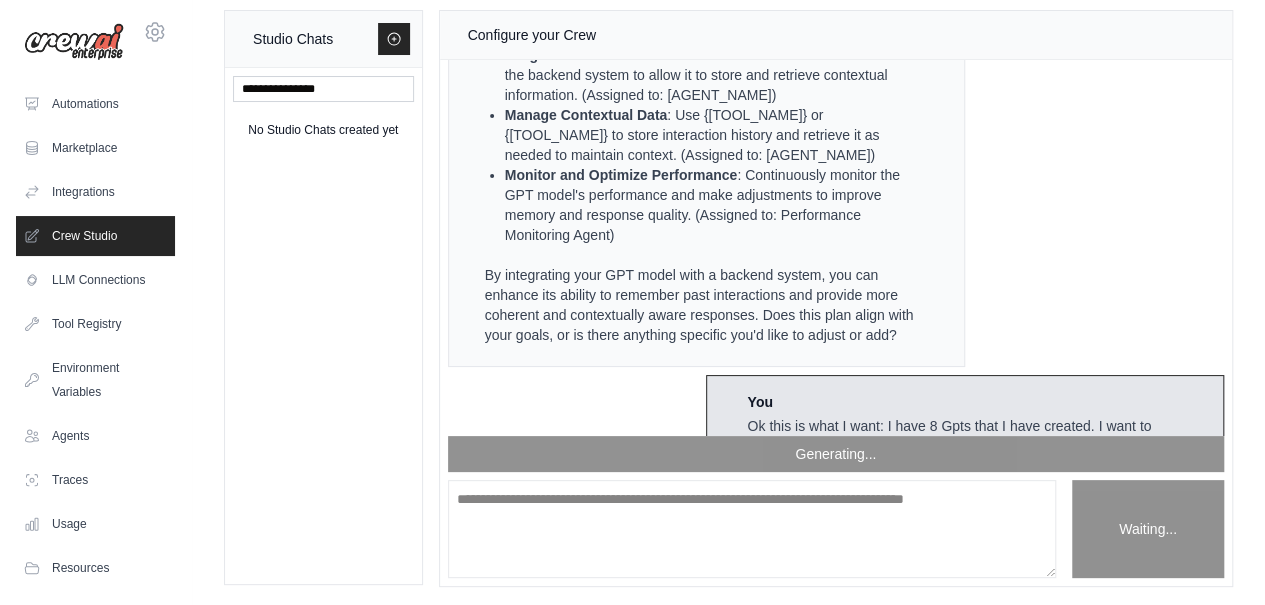 scroll, scrollTop: 0, scrollLeft: 0, axis: both 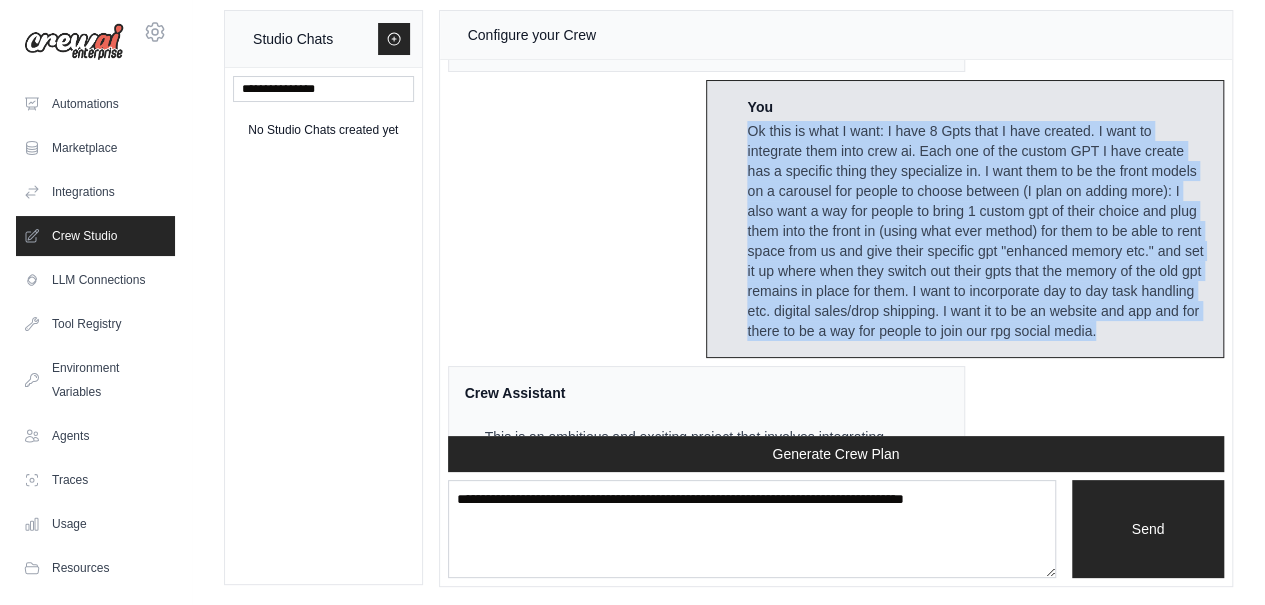 drag, startPoint x: 792, startPoint y: 166, endPoint x: 739, endPoint y: 183, distance: 55.65968 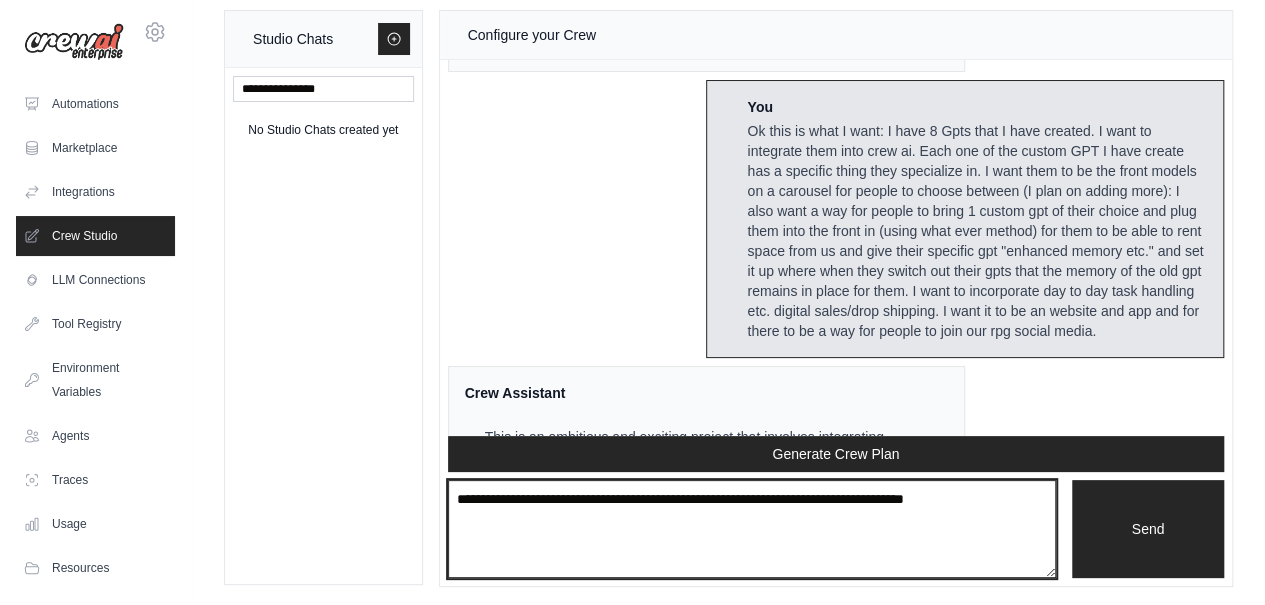 click at bounding box center [752, 528] 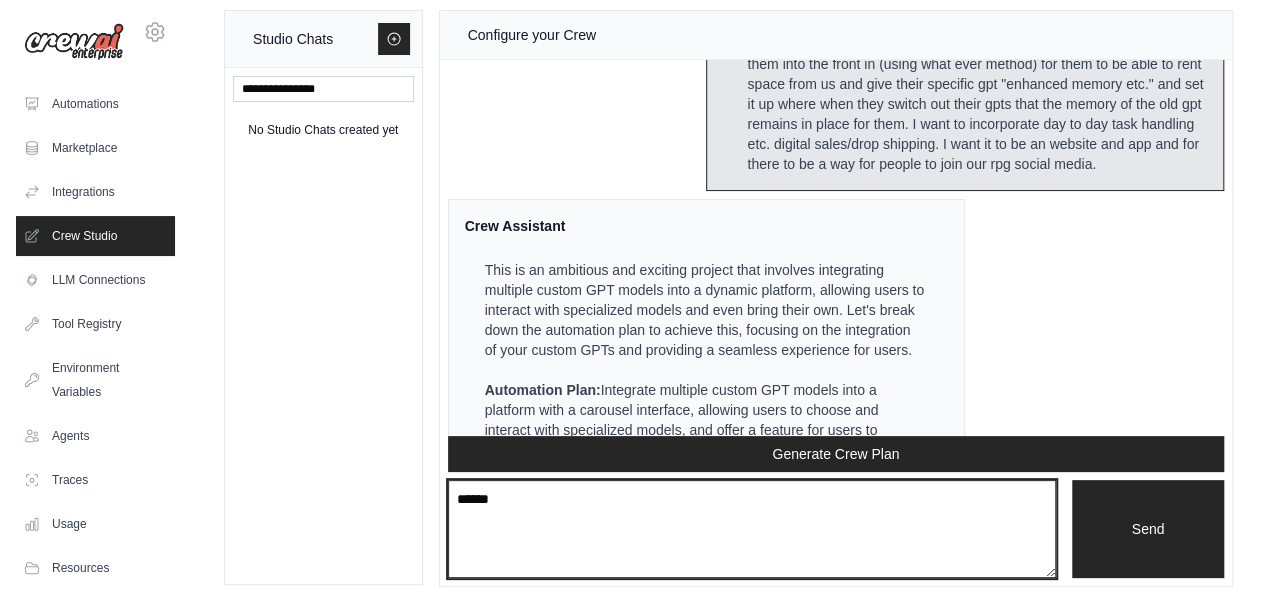 scroll, scrollTop: 4530, scrollLeft: 0, axis: vertical 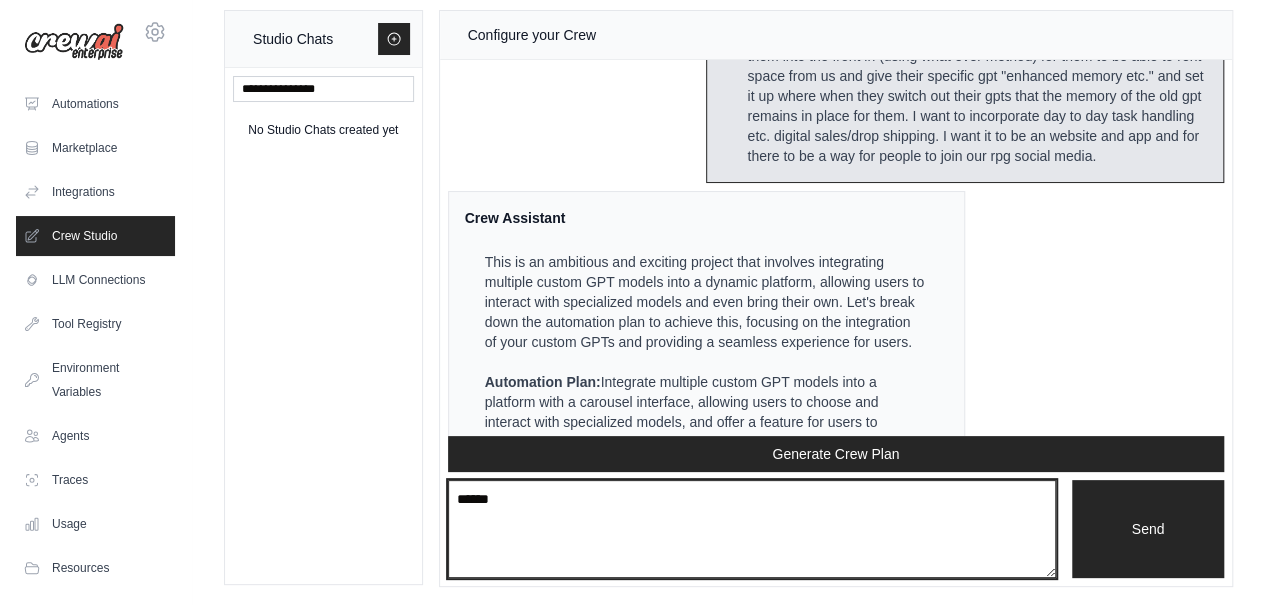 paste on "**********" 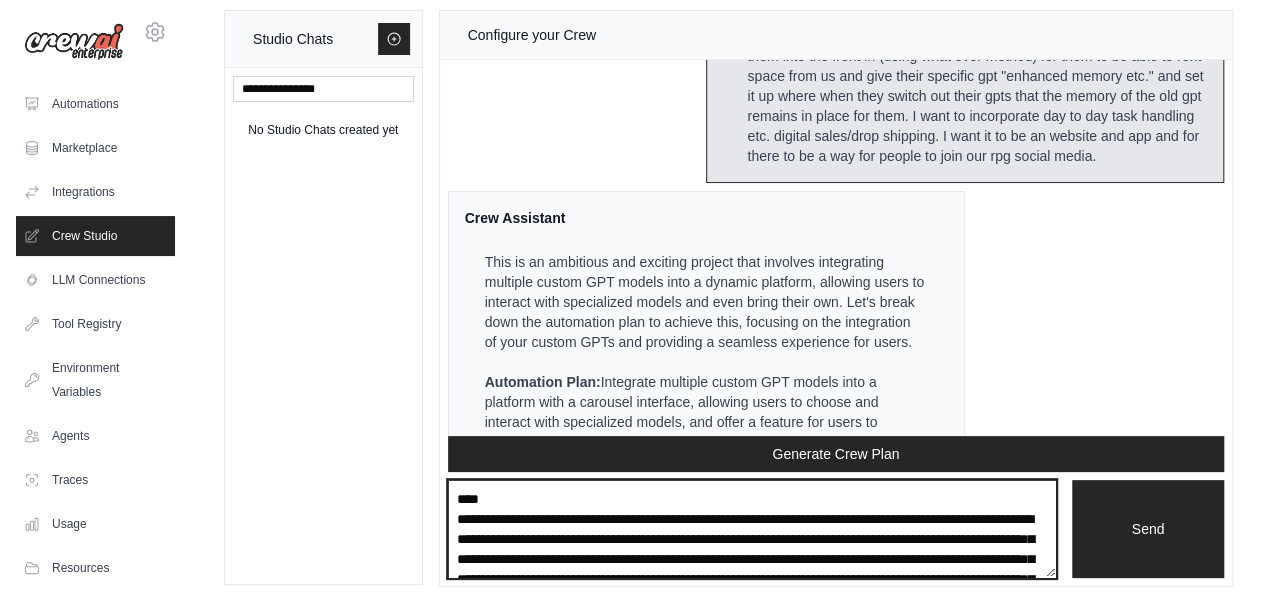 scroll, scrollTop: 109, scrollLeft: 0, axis: vertical 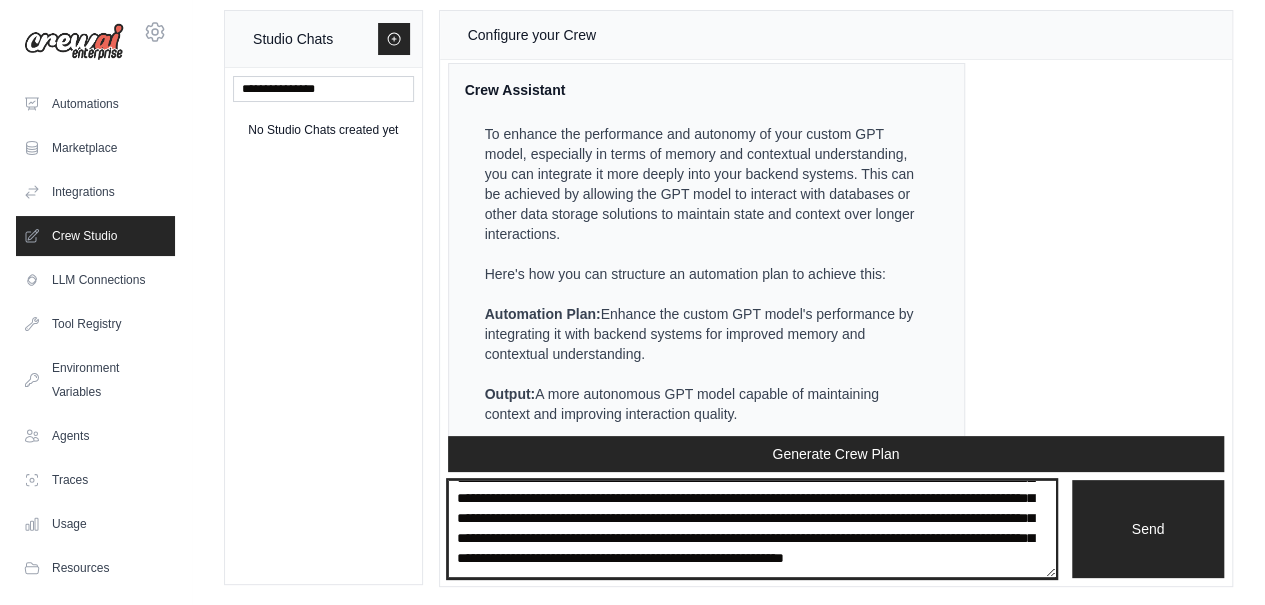 paste on "**********" 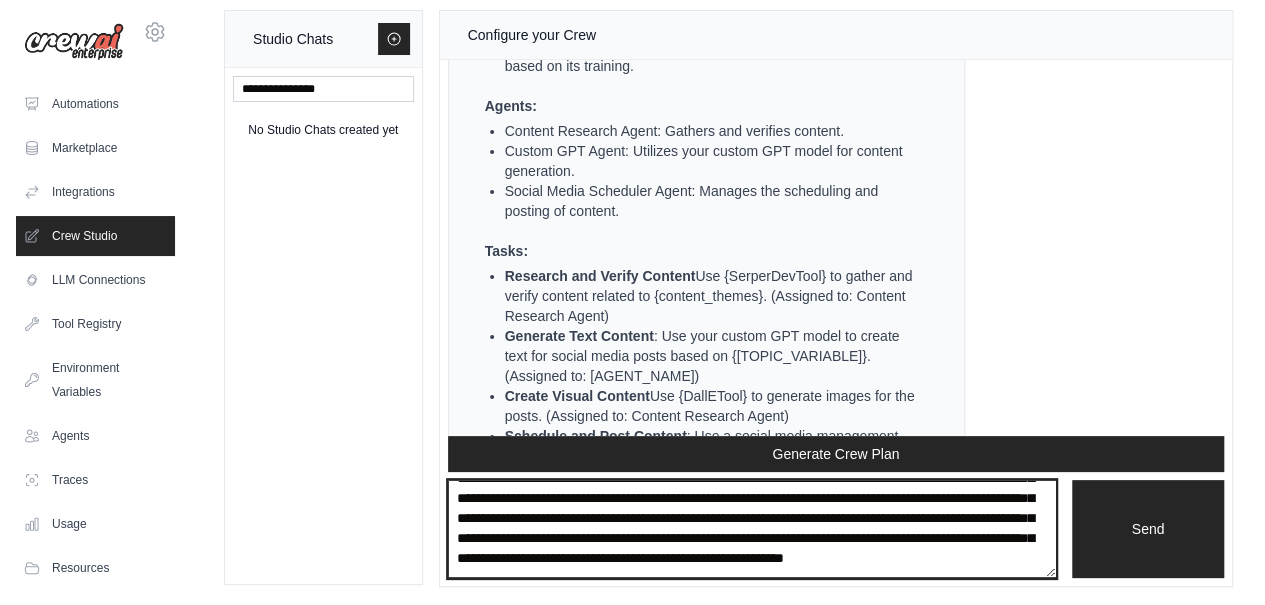 scroll, scrollTop: 2565, scrollLeft: 0, axis: vertical 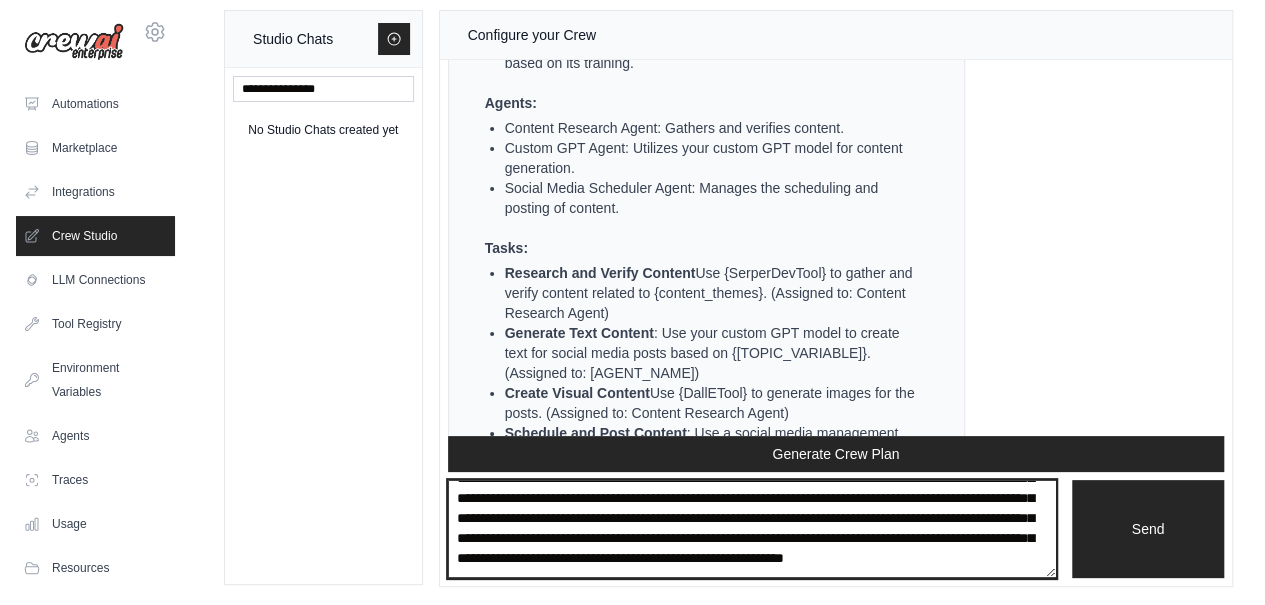 click at bounding box center (752, 528) 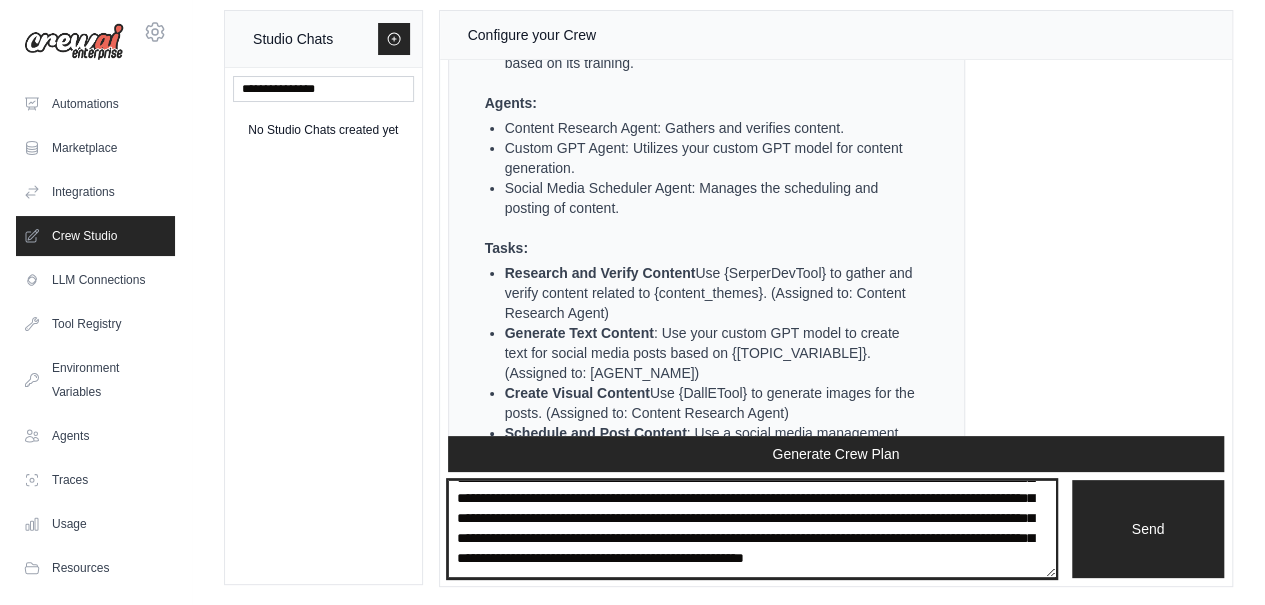 scroll, scrollTop: 315, scrollLeft: 0, axis: vertical 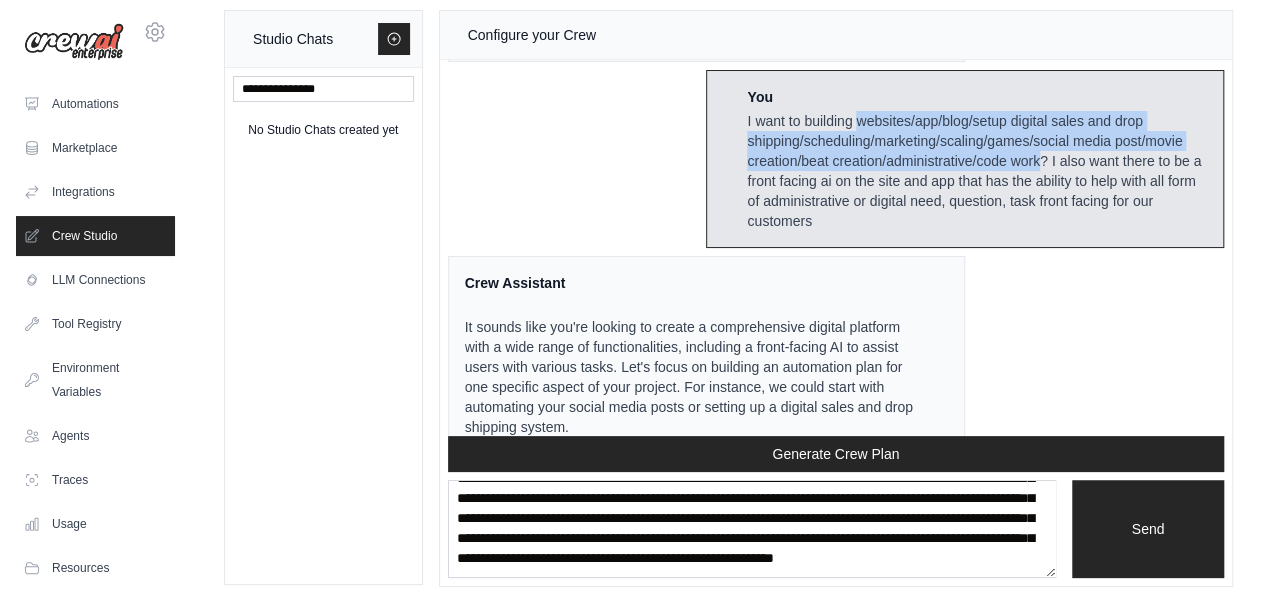 drag, startPoint x: 853, startPoint y: 114, endPoint x: 1036, endPoint y: 157, distance: 187.98404 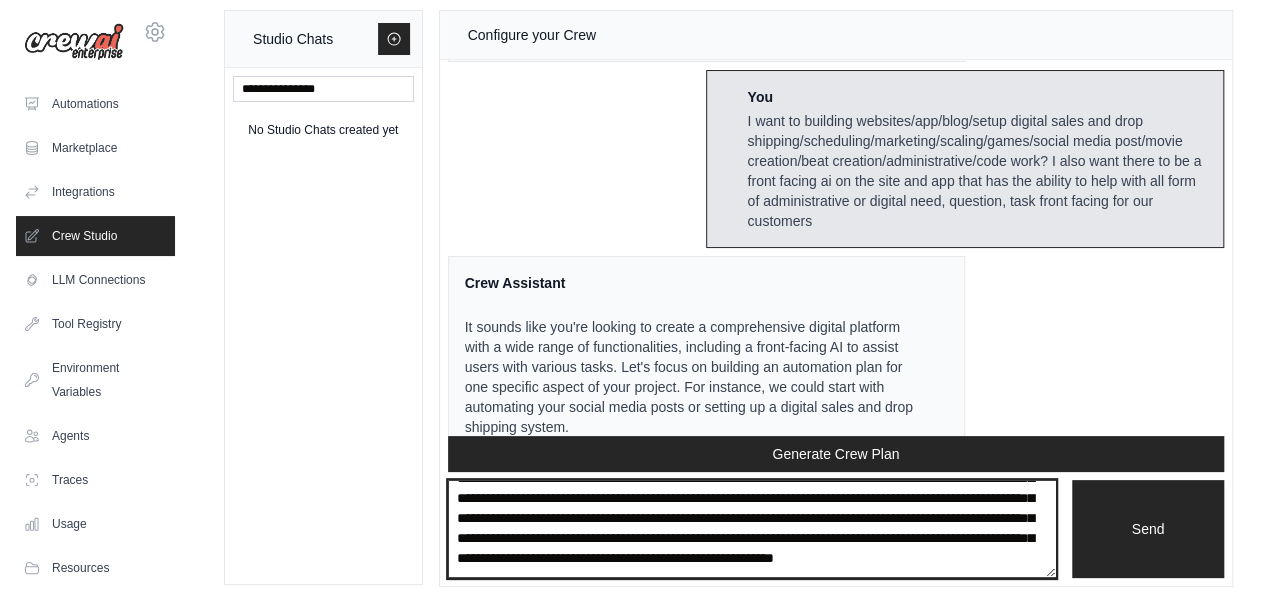 click at bounding box center [752, 528] 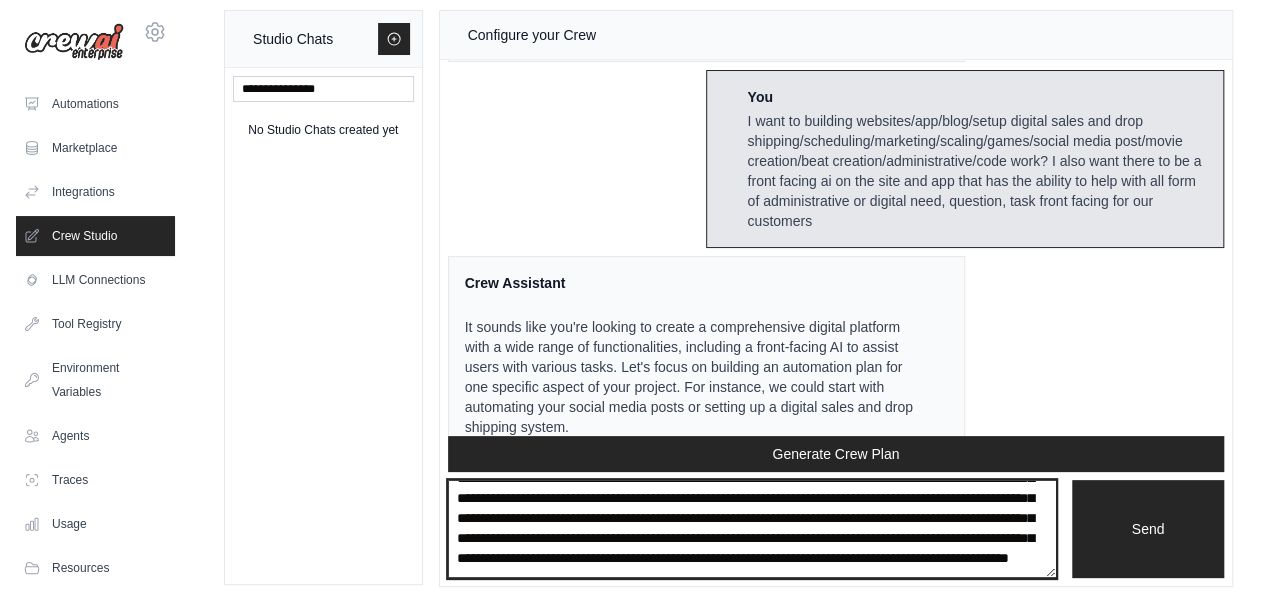 scroll, scrollTop: 329, scrollLeft: 0, axis: vertical 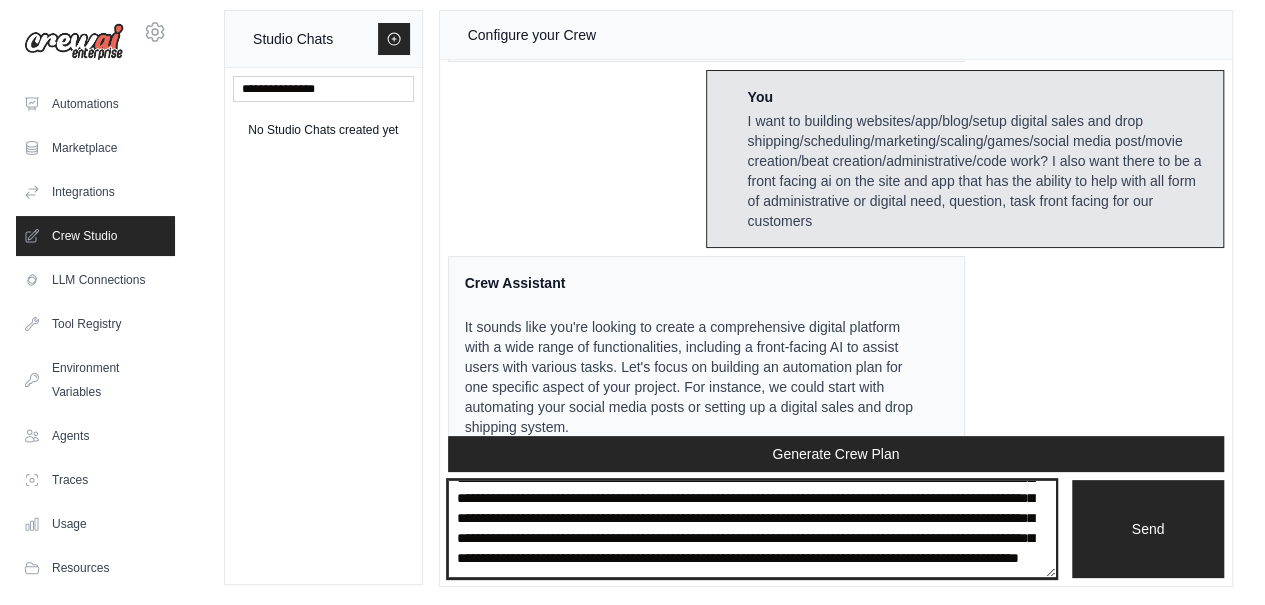 click at bounding box center [752, 528] 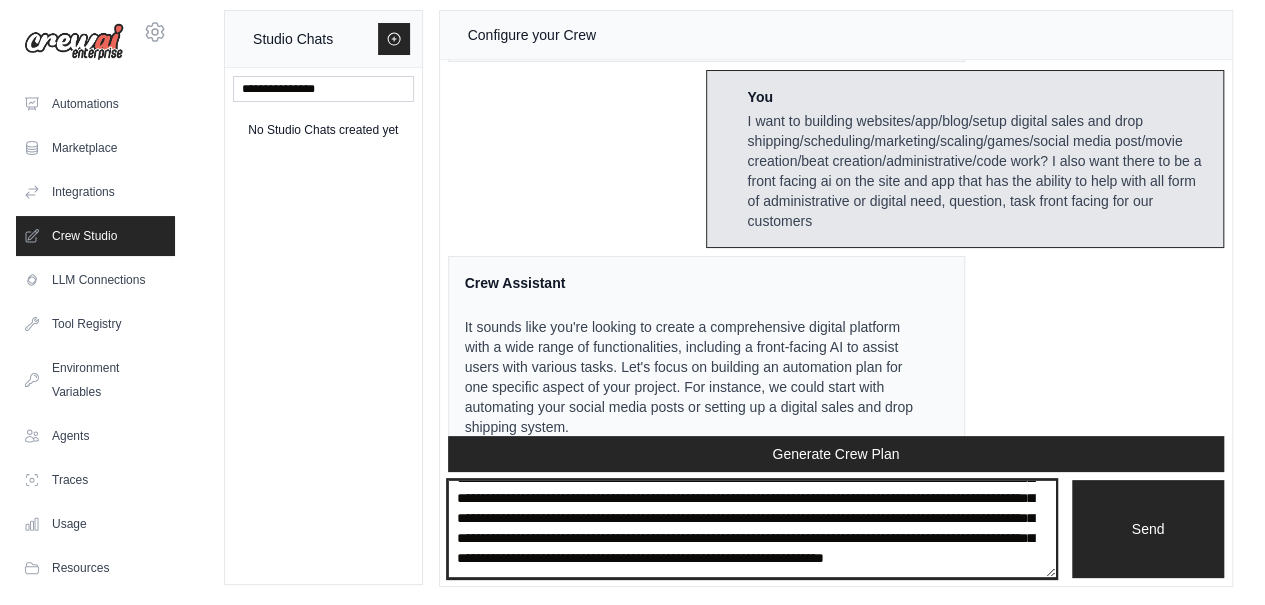 scroll, scrollTop: 405, scrollLeft: 0, axis: vertical 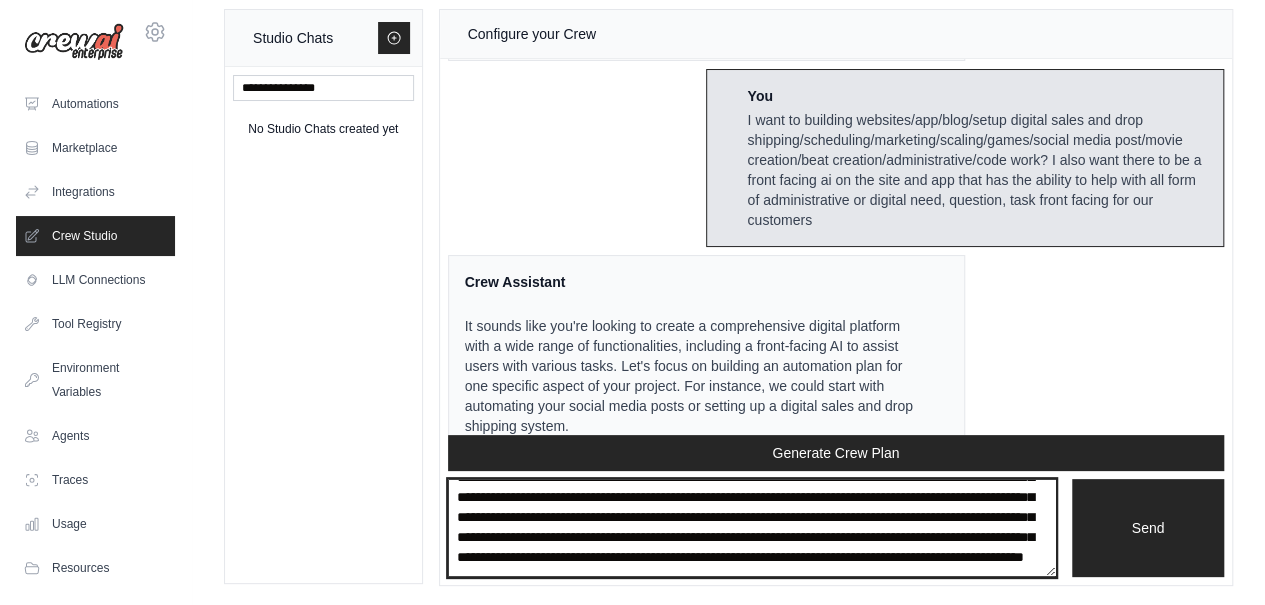 click at bounding box center (752, 527) 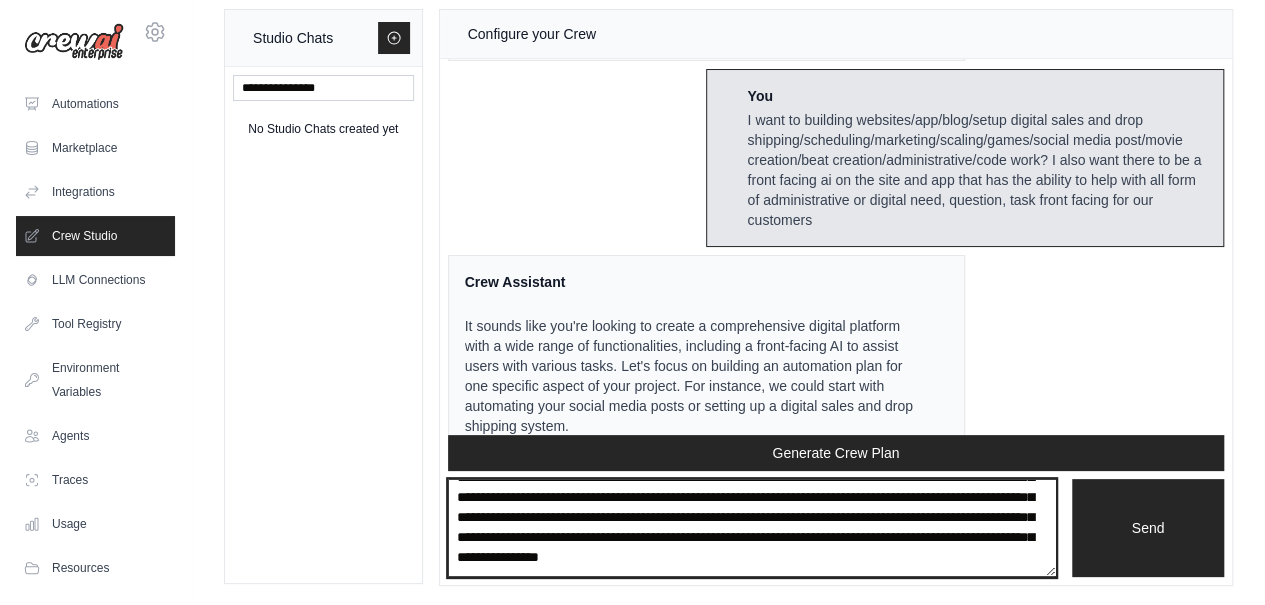 scroll, scrollTop: 429, scrollLeft: 0, axis: vertical 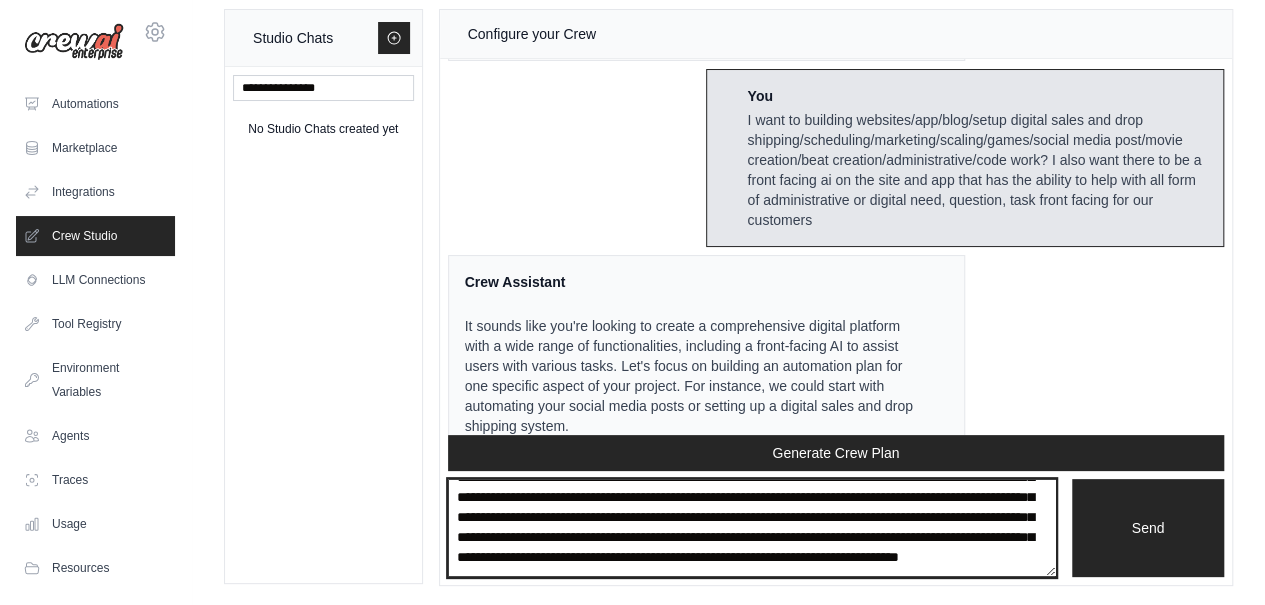 click at bounding box center (752, 527) 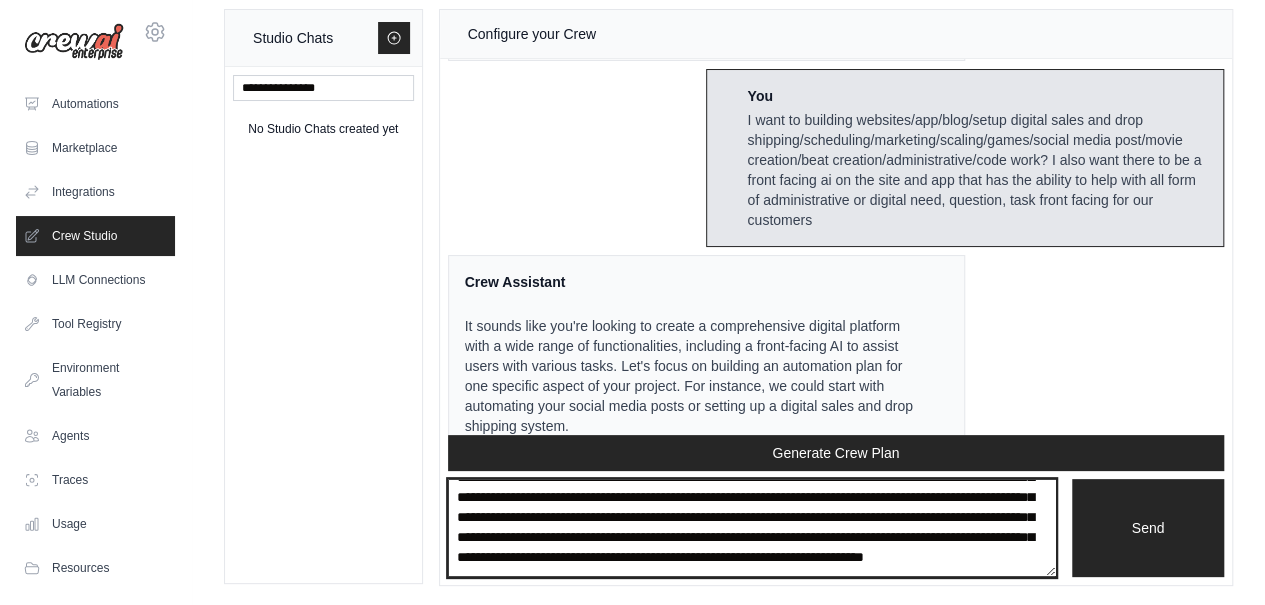 scroll, scrollTop: 469, scrollLeft: 0, axis: vertical 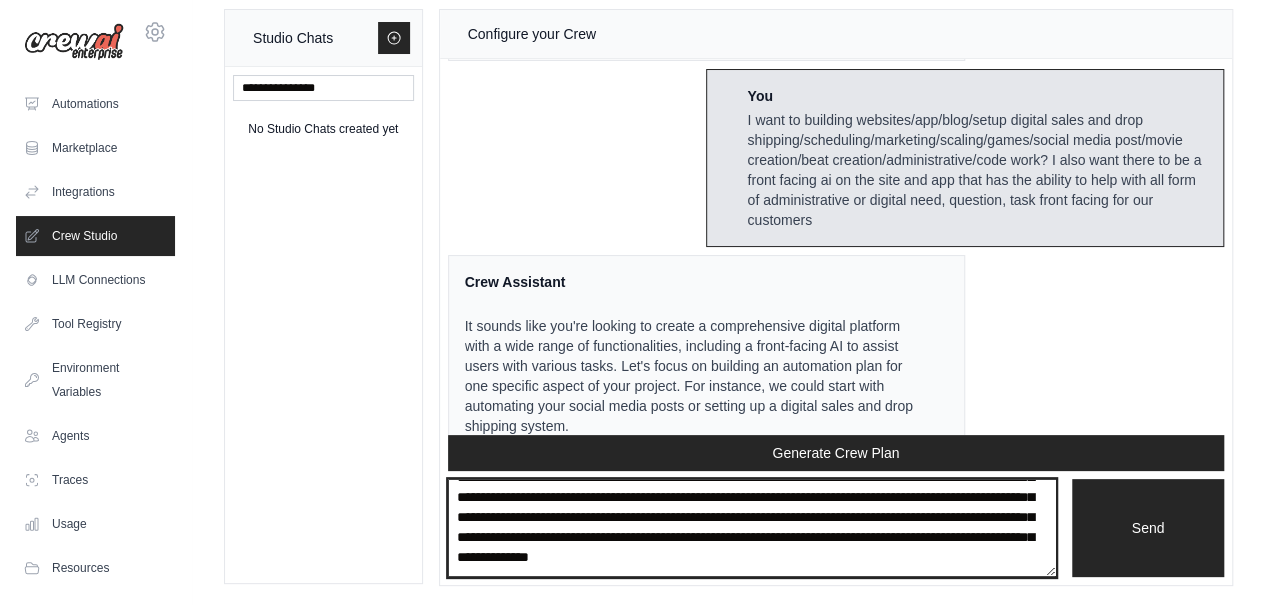 type on "**********" 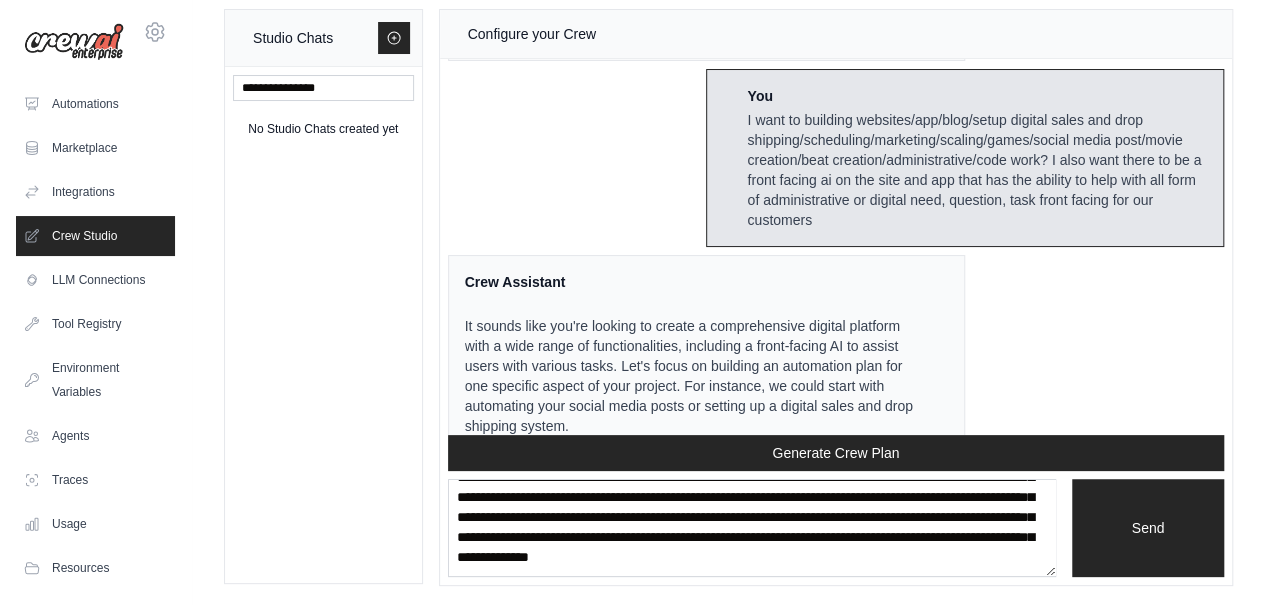 type 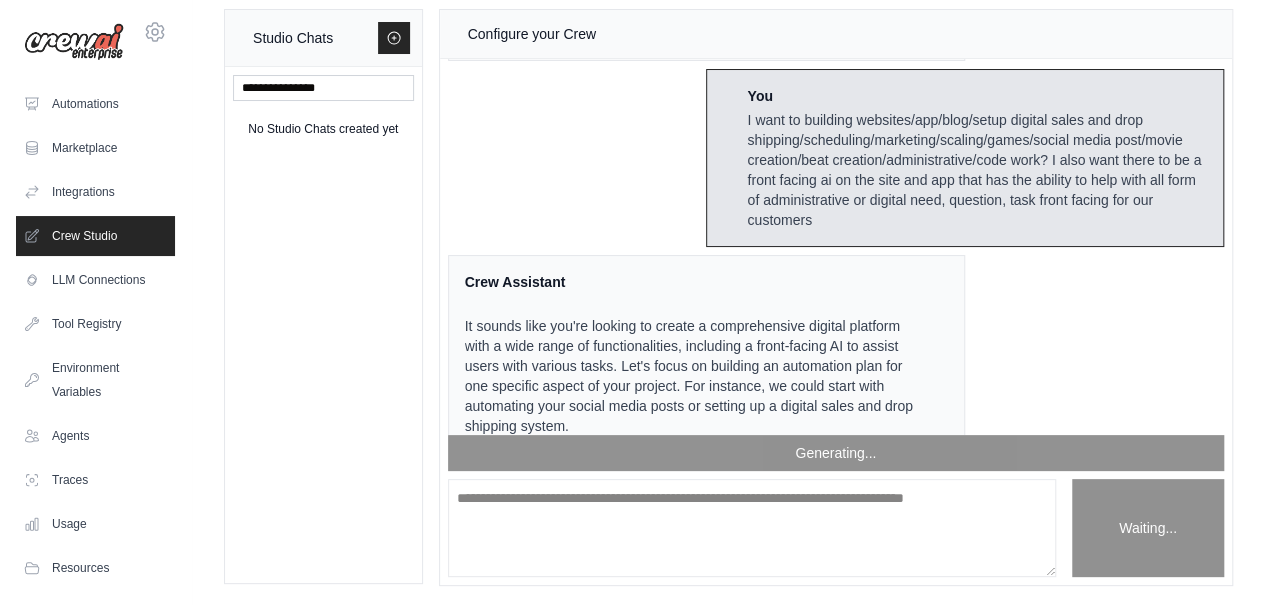 scroll, scrollTop: 0, scrollLeft: 0, axis: both 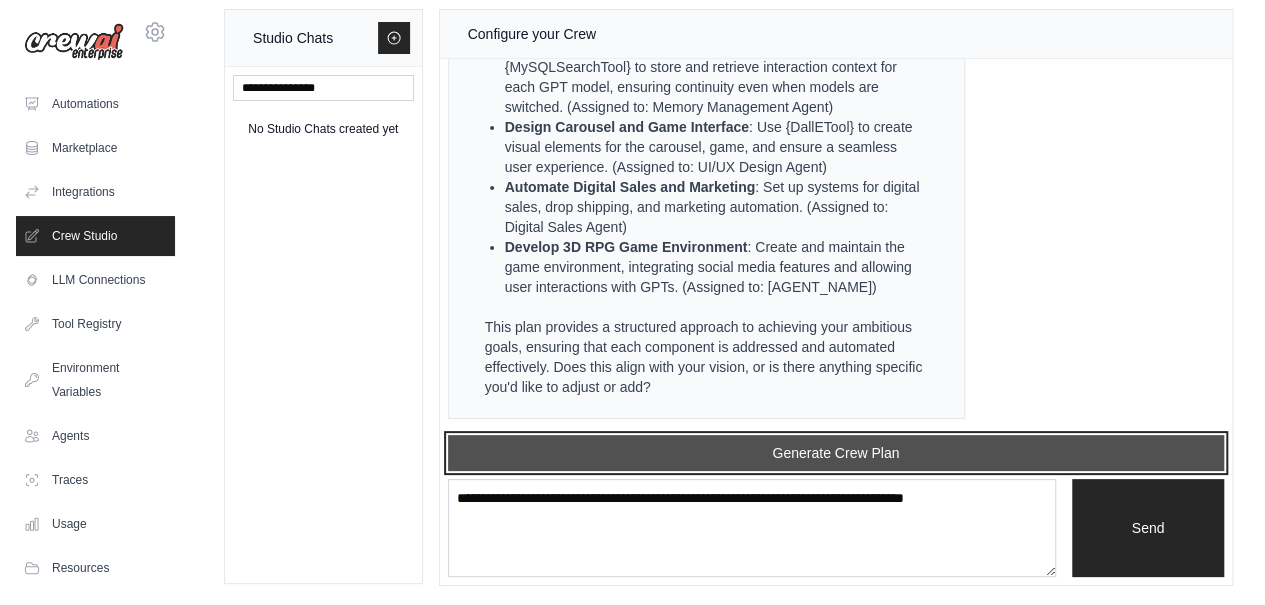 click on "Generate Crew Plan" at bounding box center [836, 453] 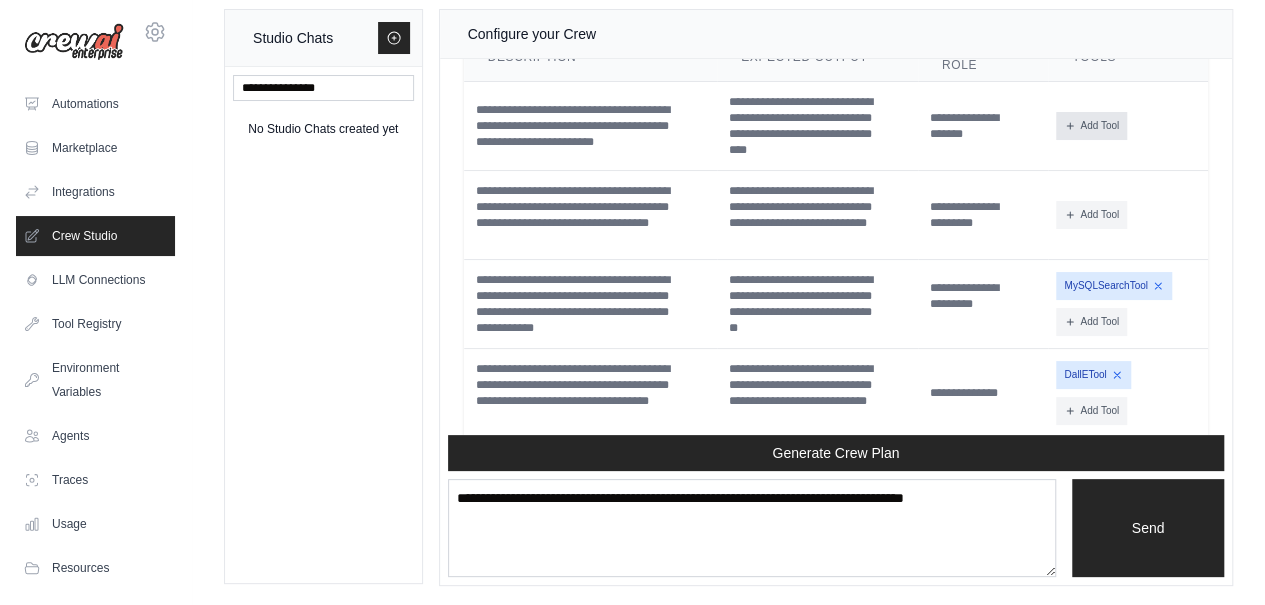 scroll, scrollTop: 9116, scrollLeft: 0, axis: vertical 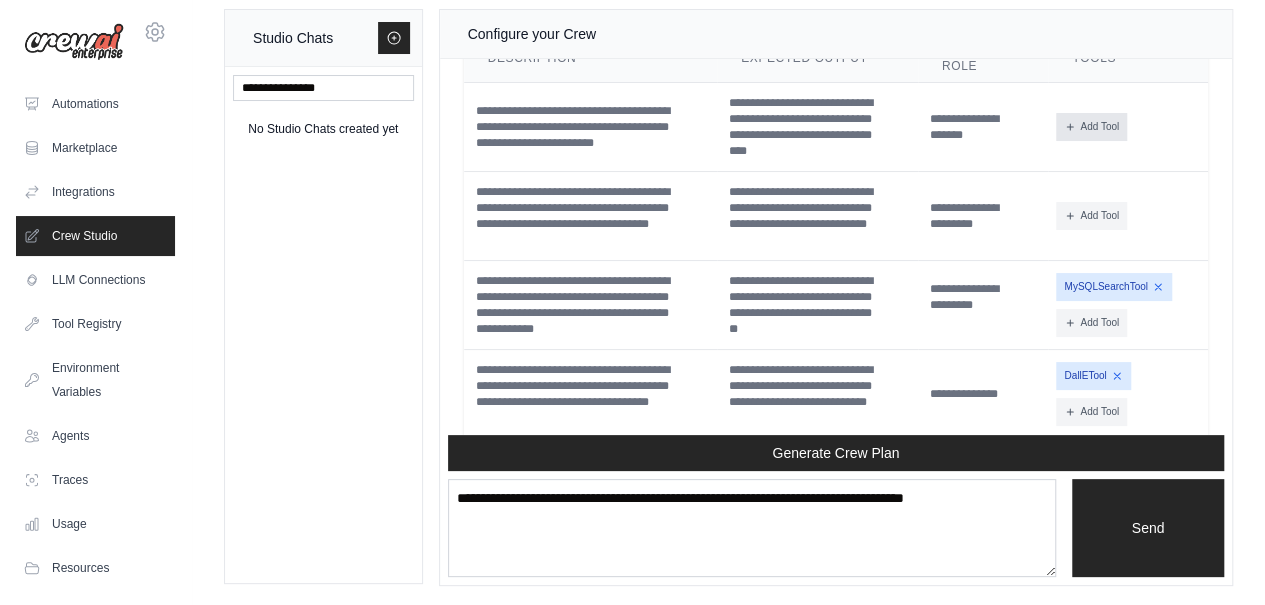 click on "Add Tool" at bounding box center [1091, 127] 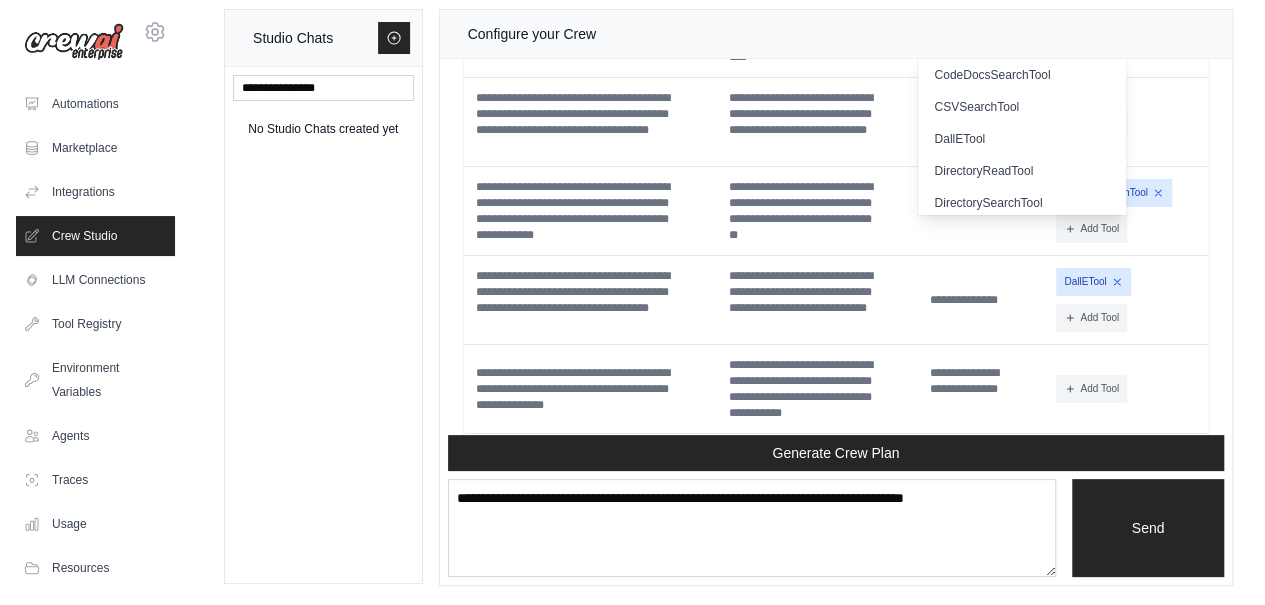 scroll, scrollTop: 9221, scrollLeft: 0, axis: vertical 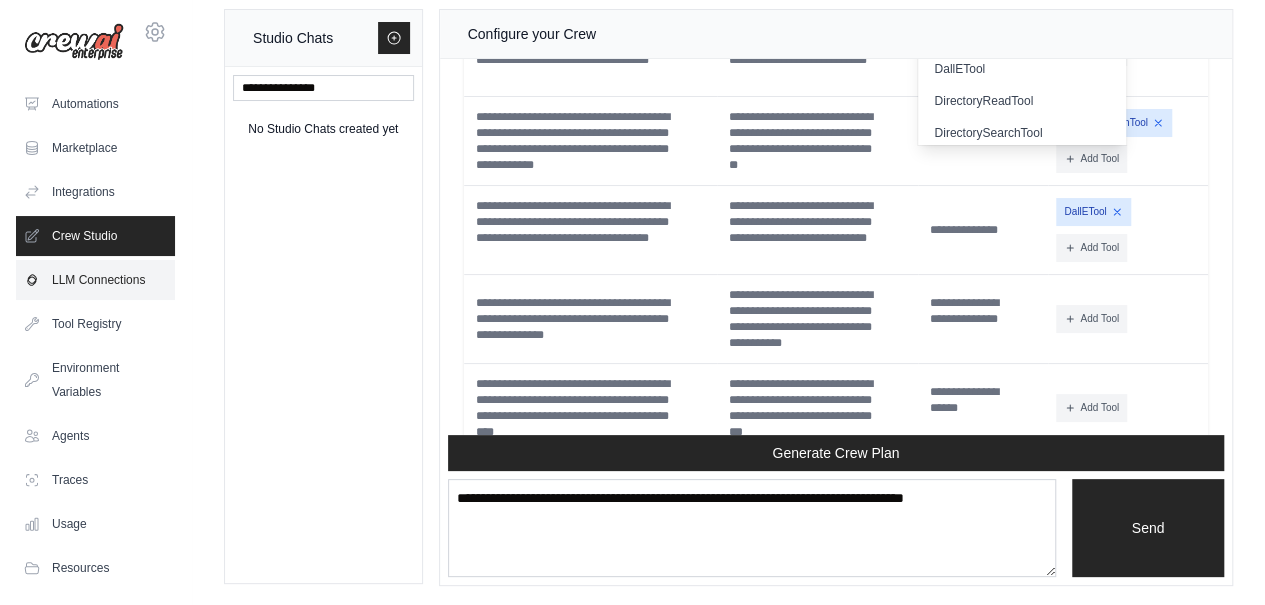 click on "LLM Connections" at bounding box center (95, 280) 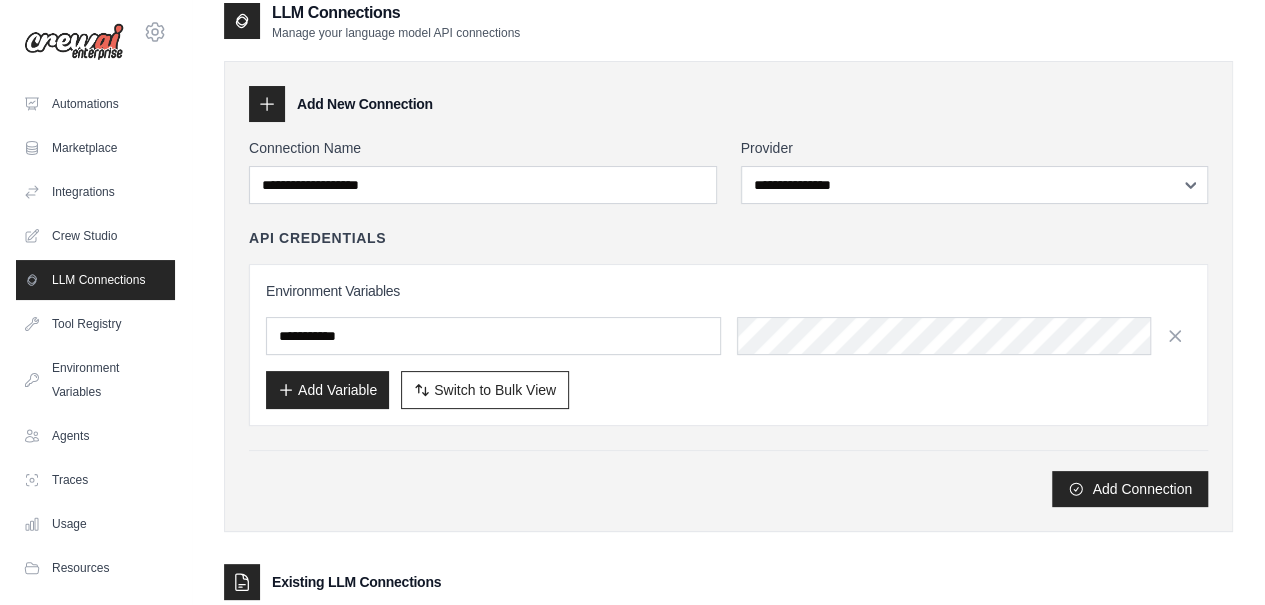 scroll, scrollTop: 0, scrollLeft: 0, axis: both 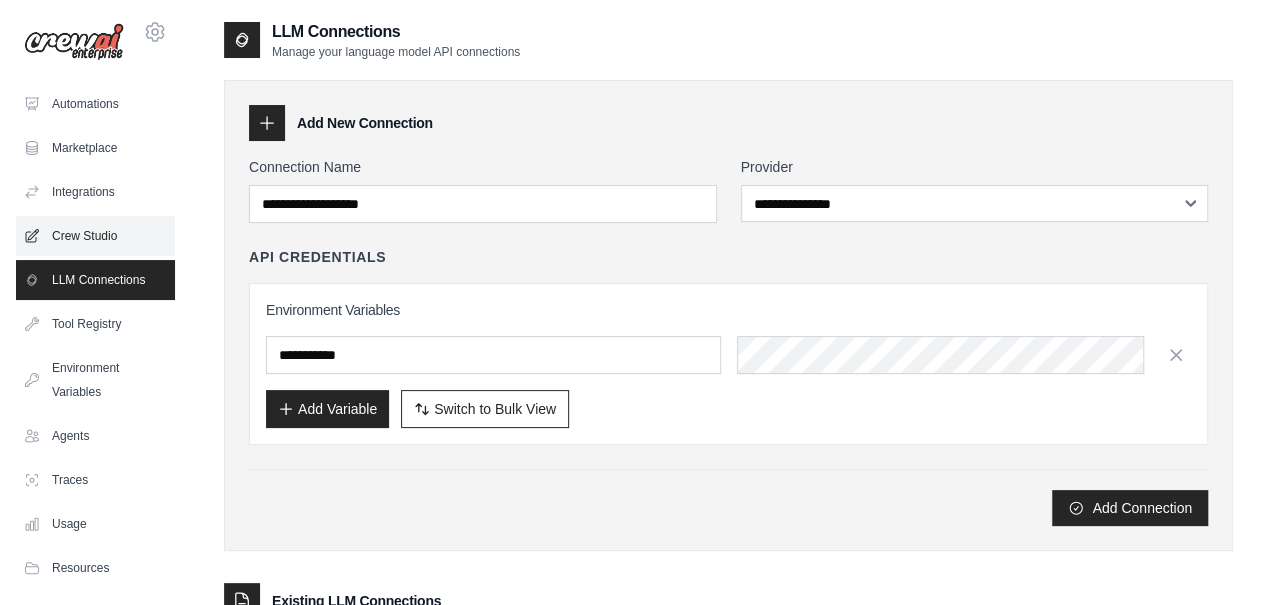 click on "Crew Studio" at bounding box center (95, 236) 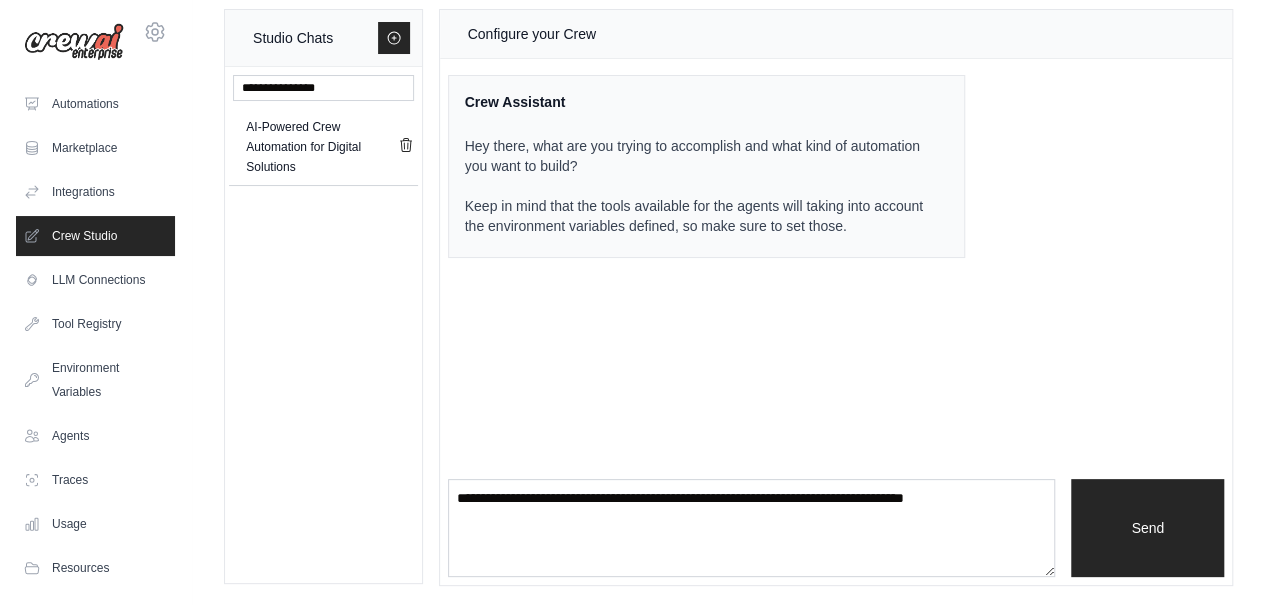 scroll, scrollTop: 0, scrollLeft: 0, axis: both 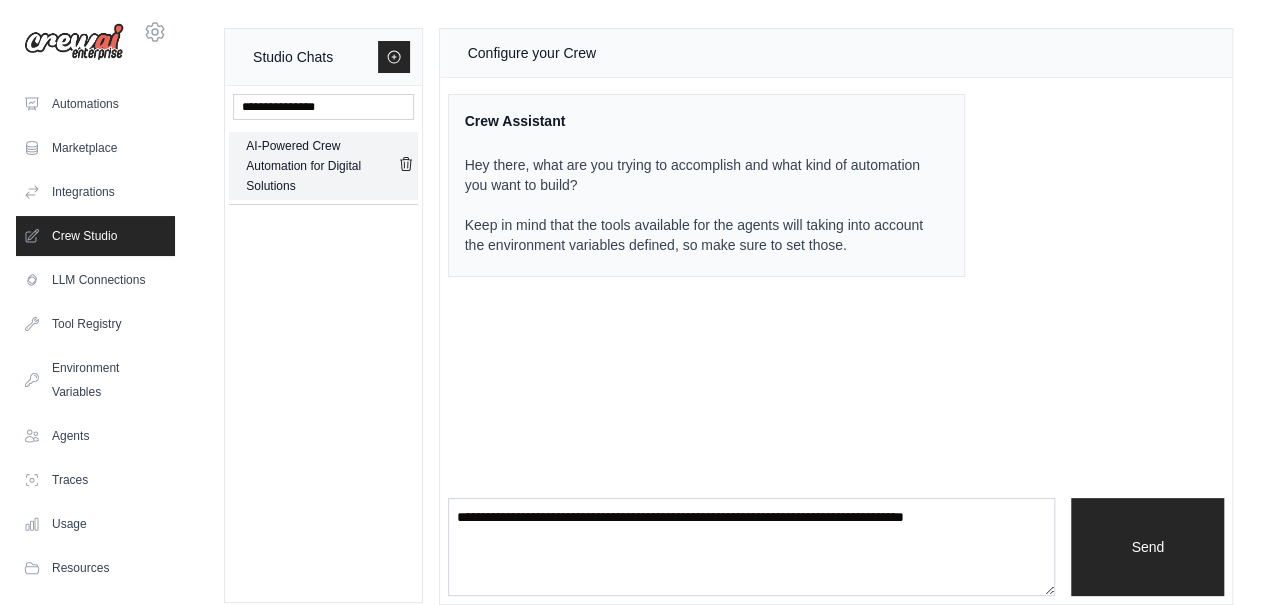 click on "AI-Powered Crew Automation for Digital Solutions" at bounding box center [321, 166] 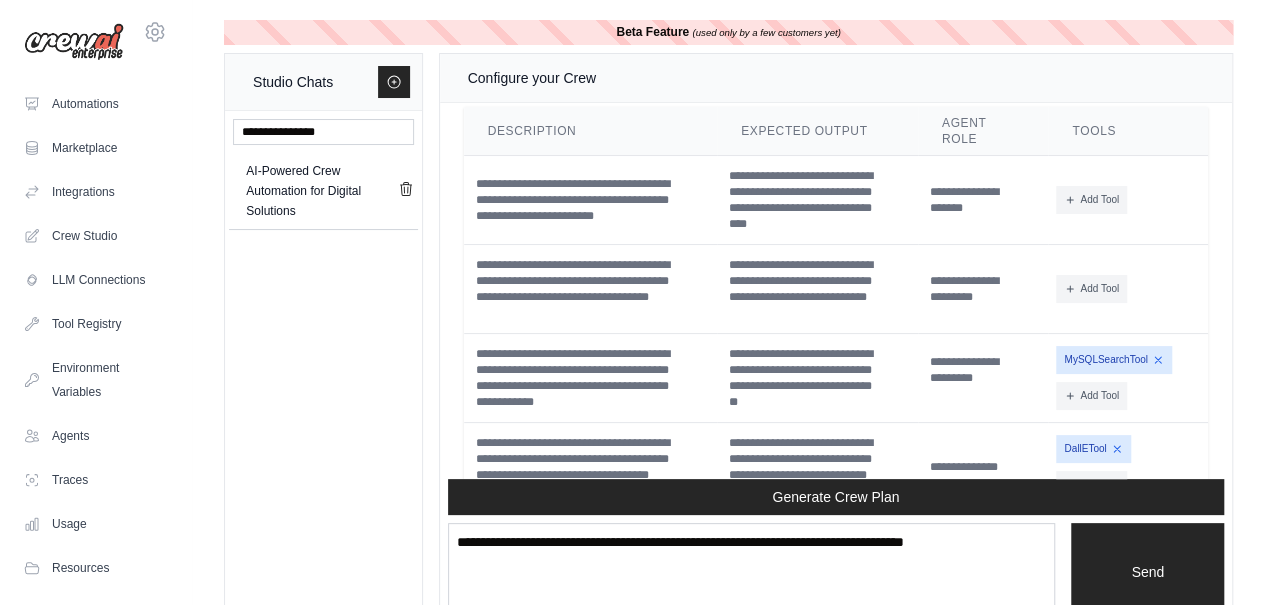 scroll, scrollTop: 9023, scrollLeft: 0, axis: vertical 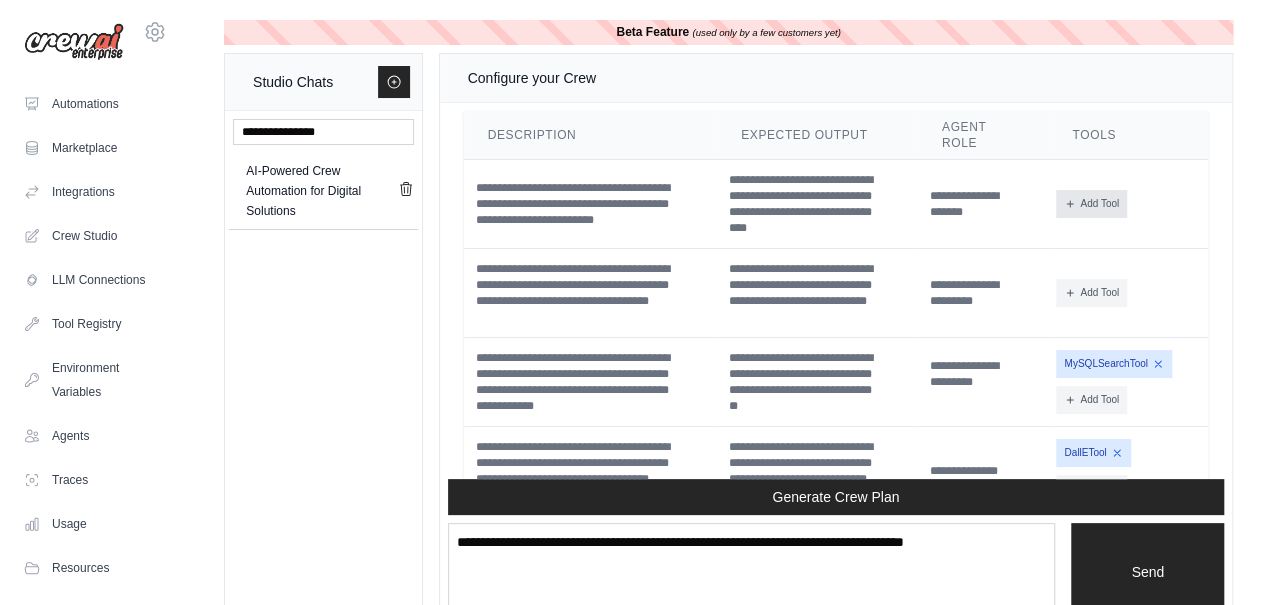 click on "Add Tool" at bounding box center [1091, 204] 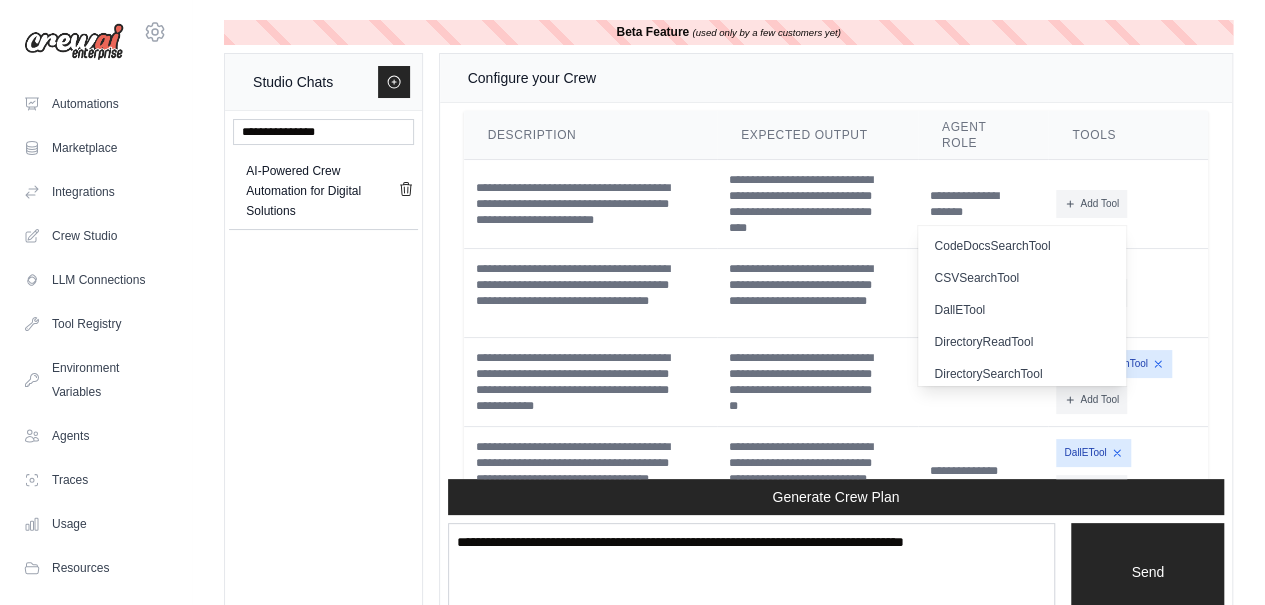 click on "Add Tool
CodeDocsSearchTool
CSVSearchTool
DallETool" at bounding box center (1128, 204) 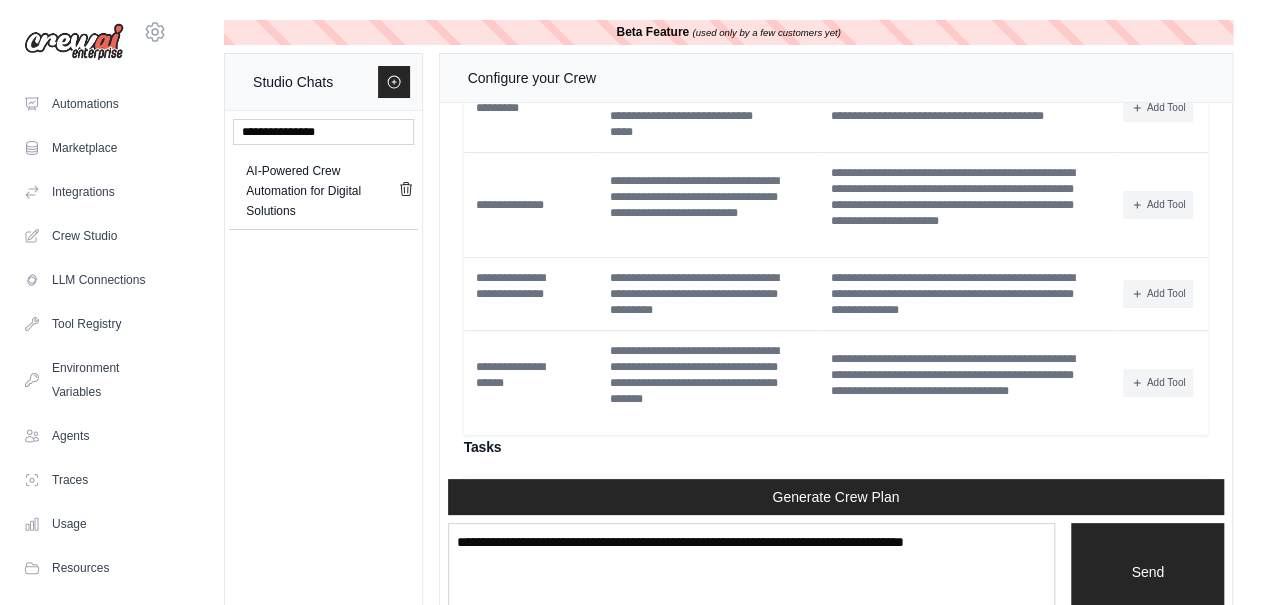 scroll, scrollTop: 9446, scrollLeft: 0, axis: vertical 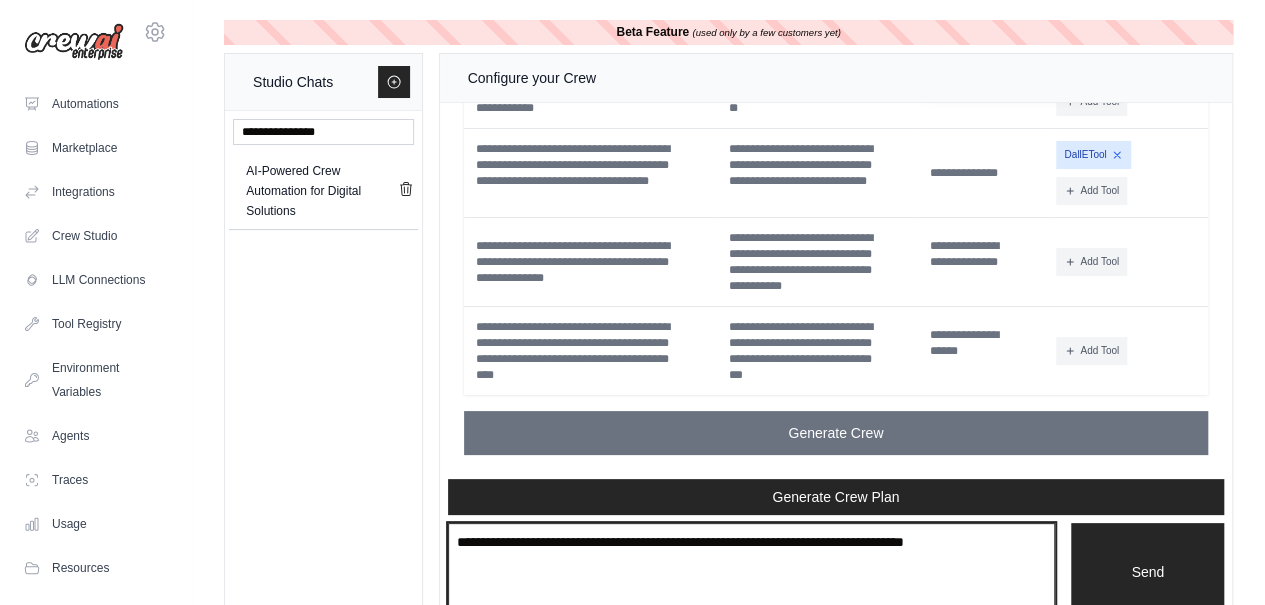 click at bounding box center [752, 572] 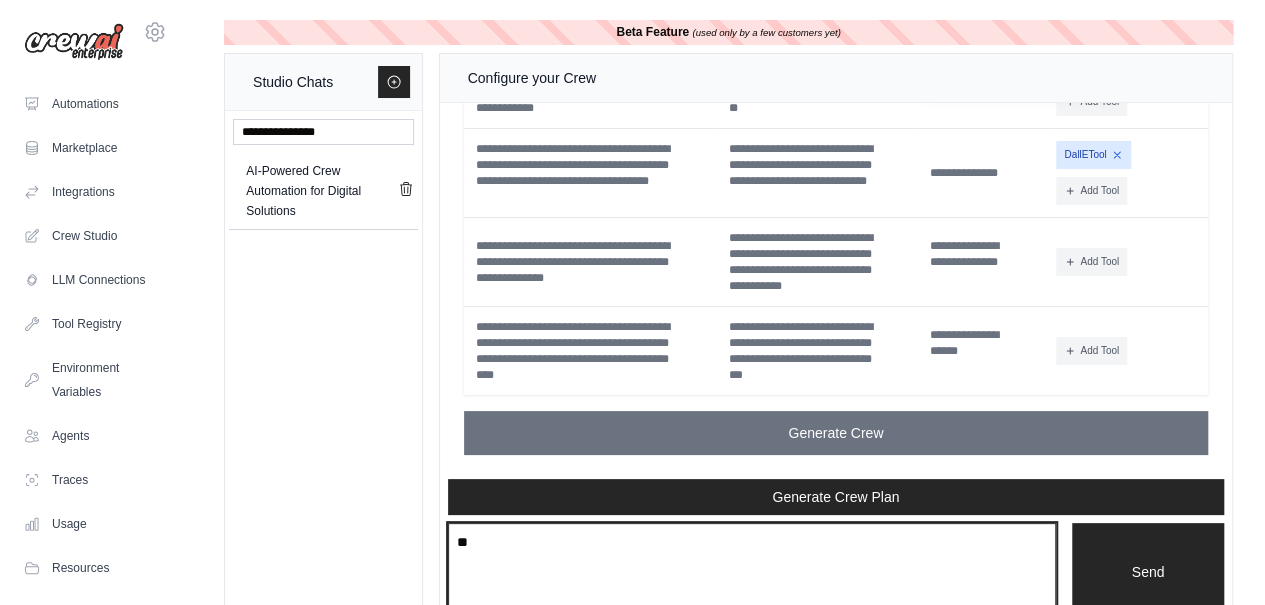 type on "*" 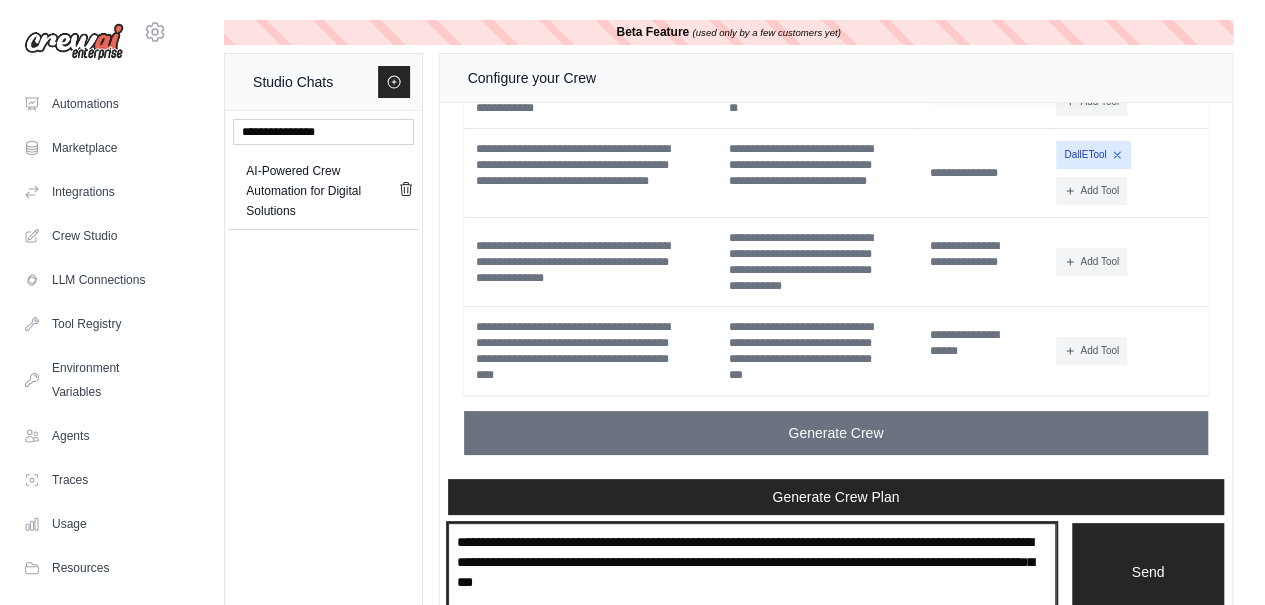 click on "**********" at bounding box center [752, 571] 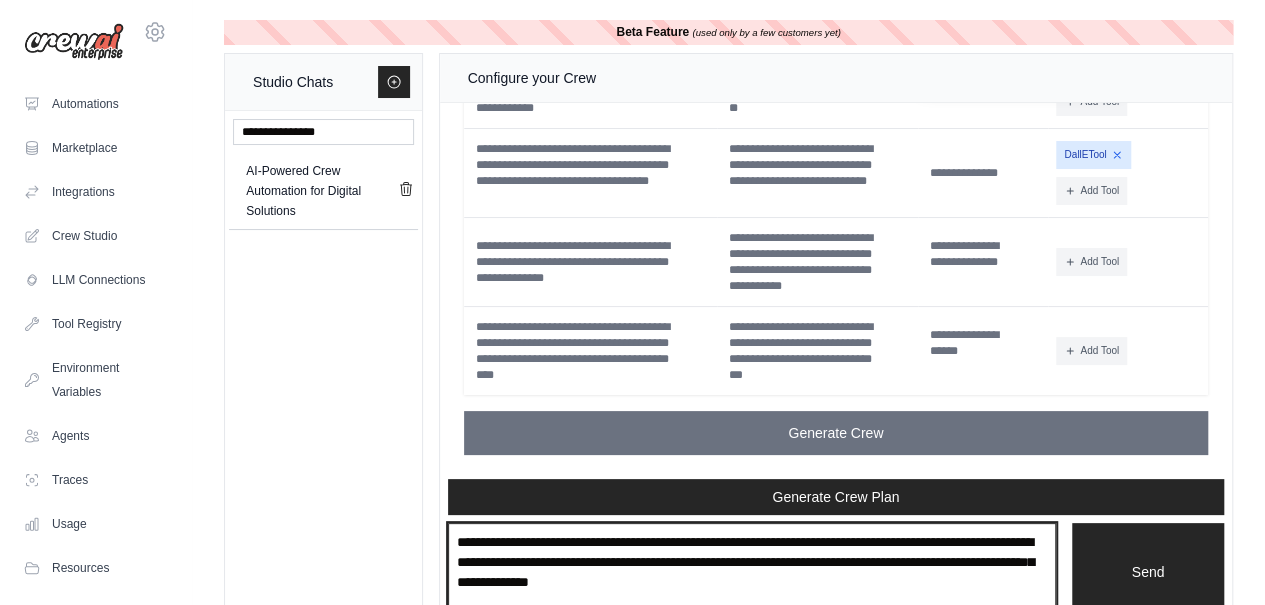 scroll, scrollTop: 4, scrollLeft: 0, axis: vertical 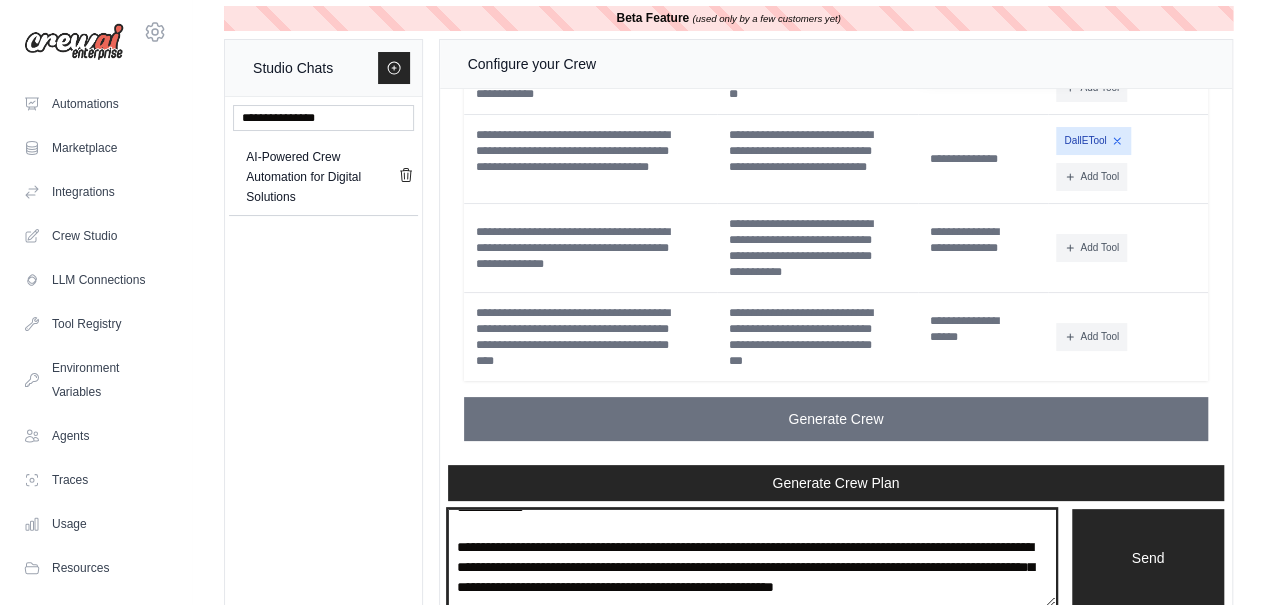 click on "**********" at bounding box center [752, 557] 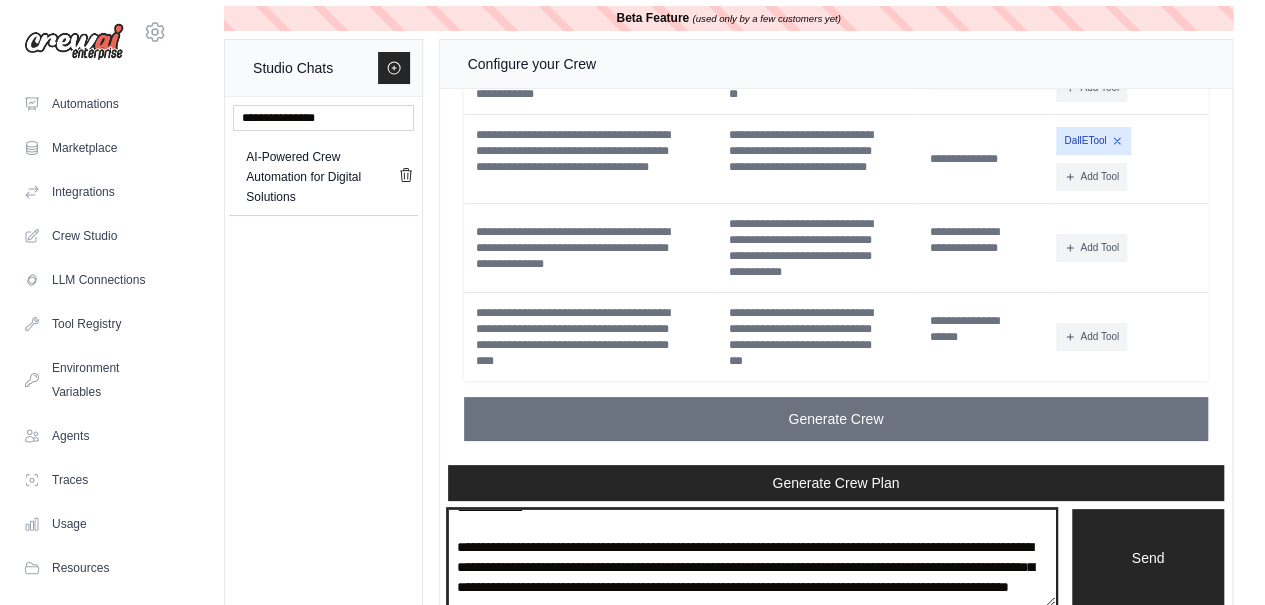 click on "**********" at bounding box center [752, 557] 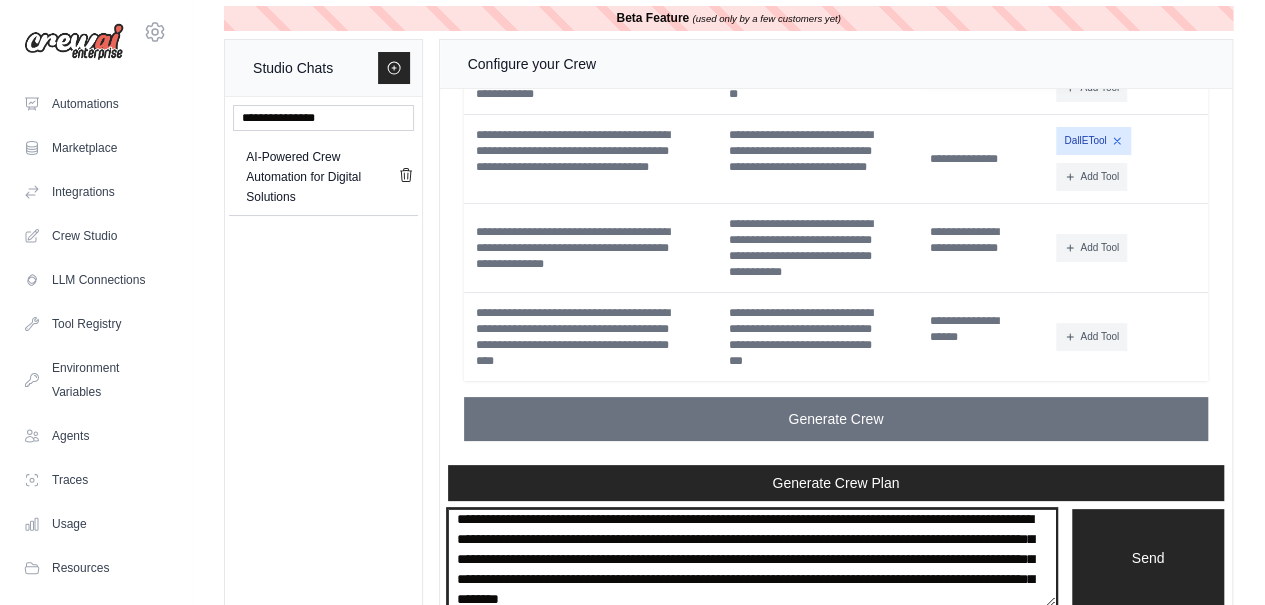 scroll, scrollTop: 109, scrollLeft: 0, axis: vertical 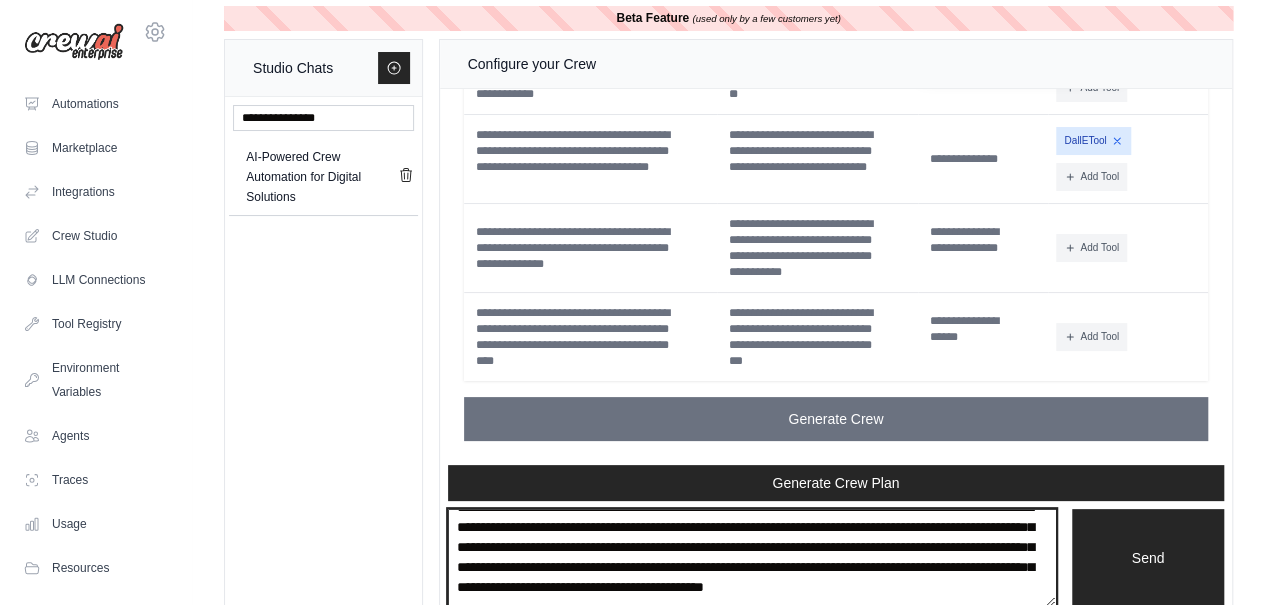 click on "**********" at bounding box center (752, 557) 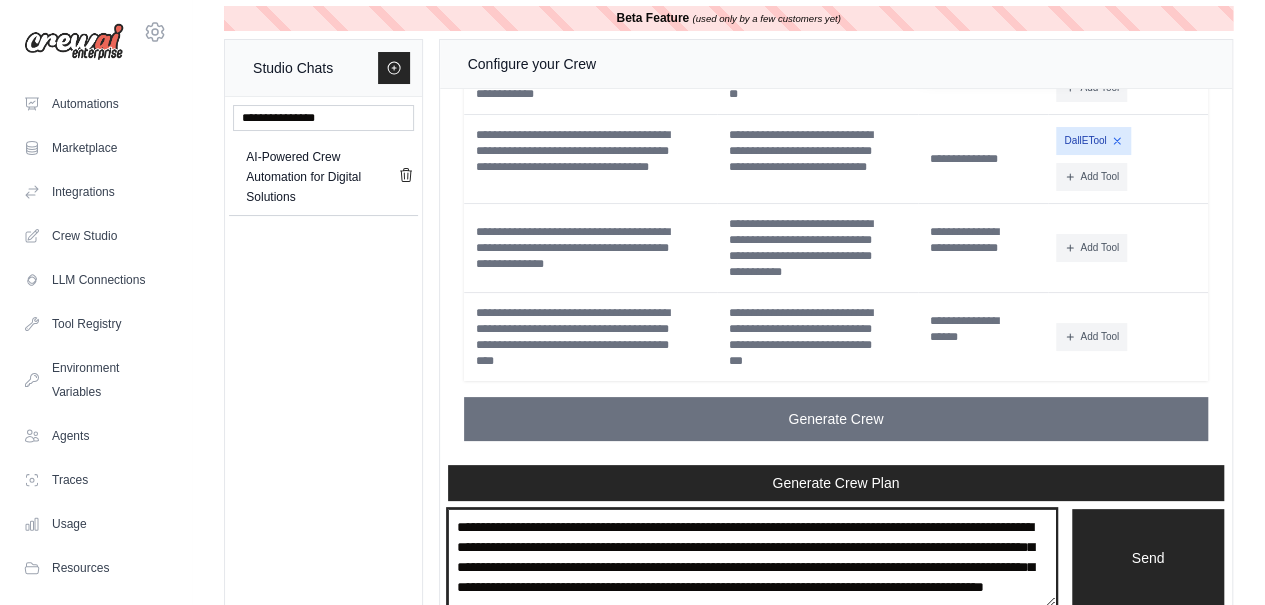 scroll, scrollTop: 320, scrollLeft: 0, axis: vertical 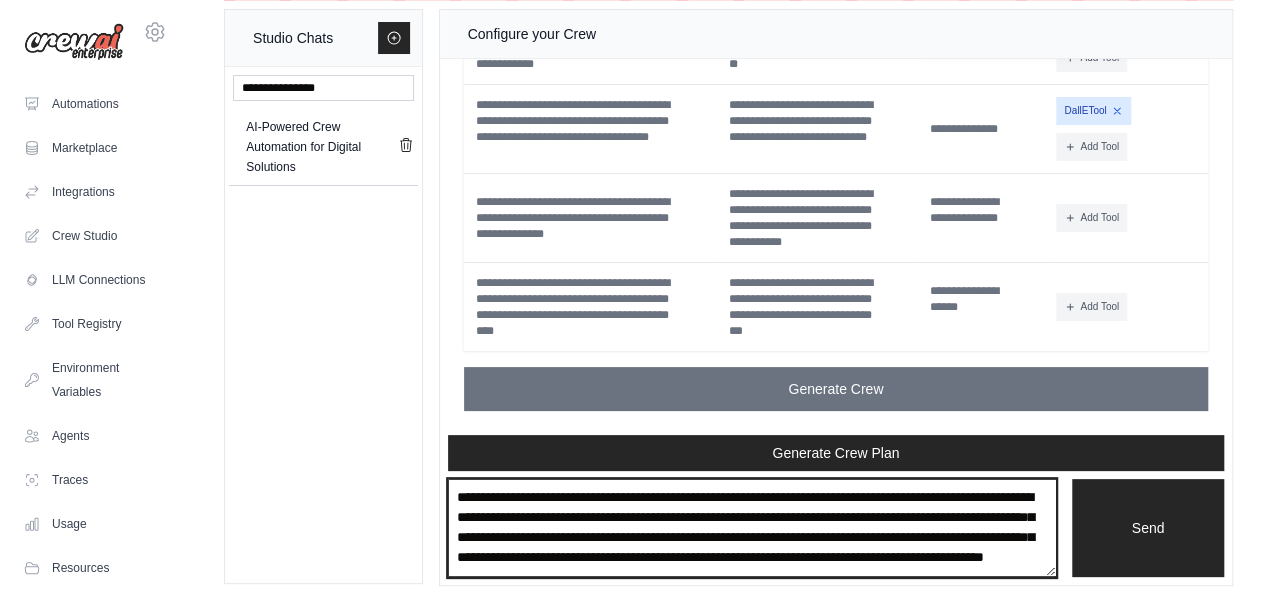 click at bounding box center (752, 527) 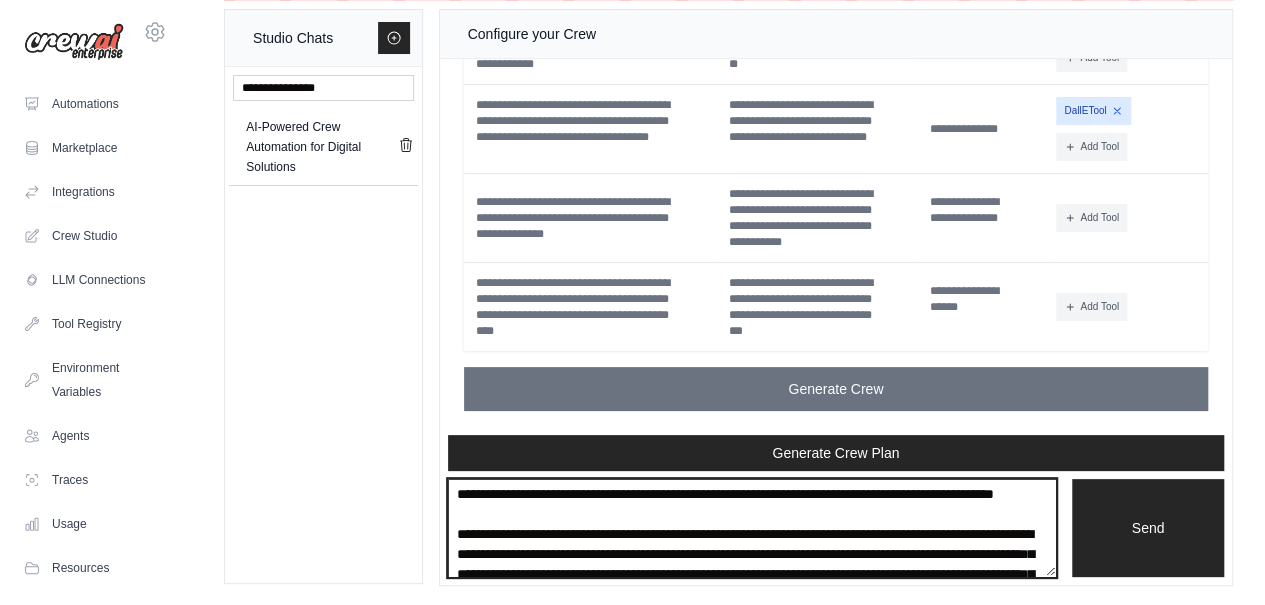 scroll, scrollTop: 163, scrollLeft: 0, axis: vertical 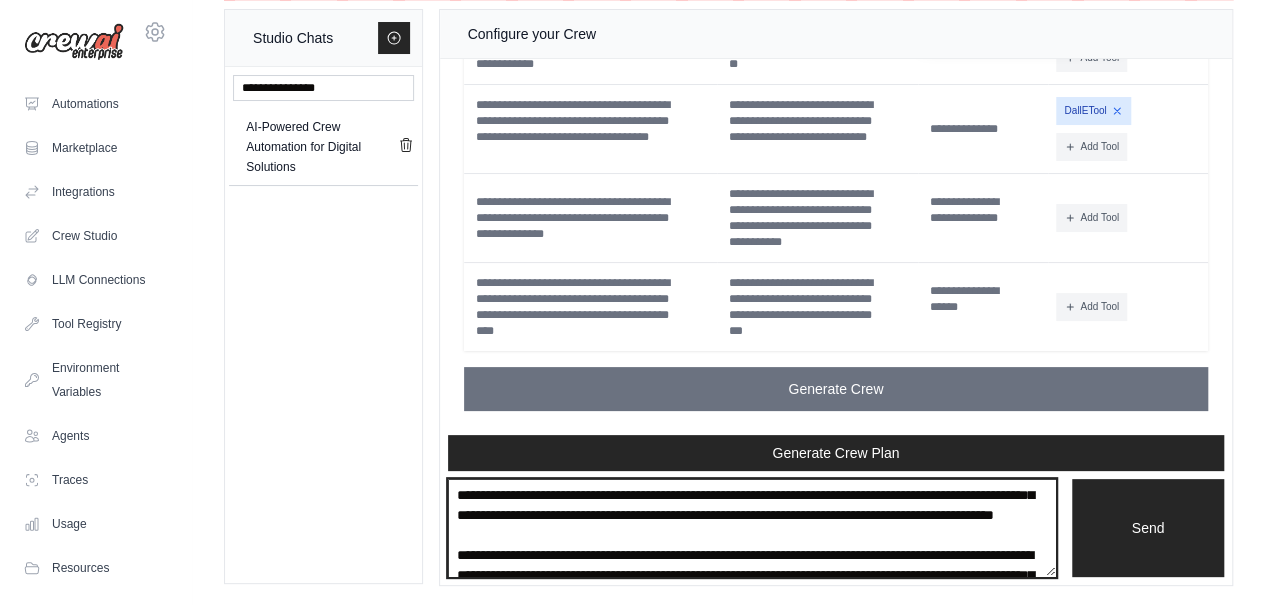 click at bounding box center [752, 527] 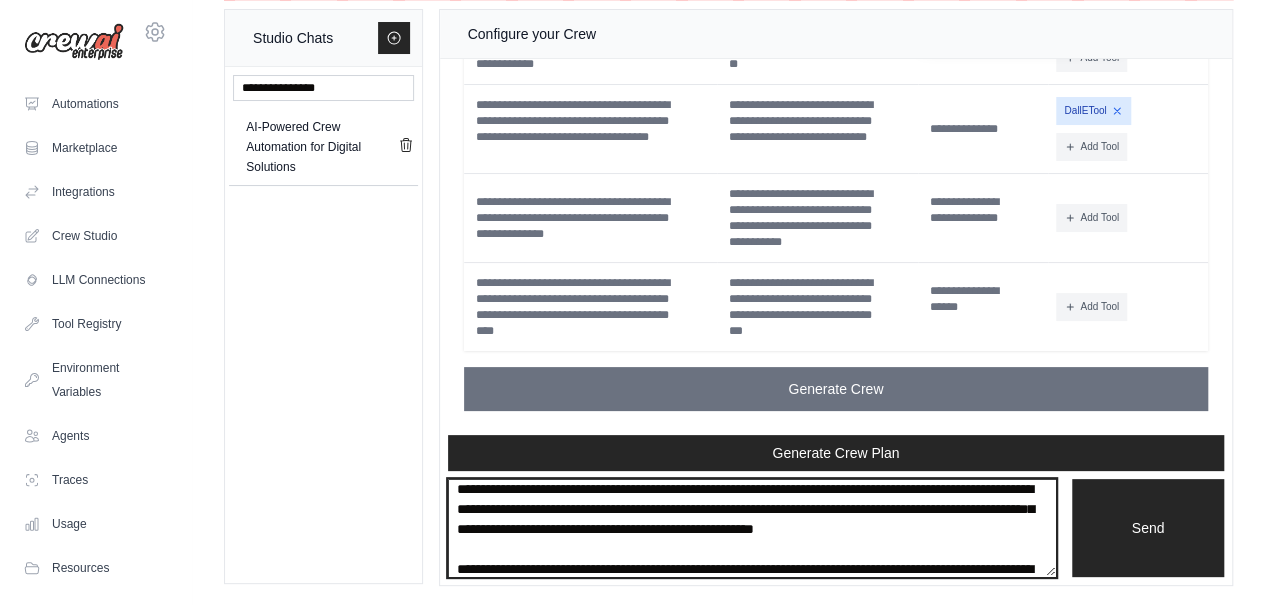 scroll, scrollTop: 249, scrollLeft: 0, axis: vertical 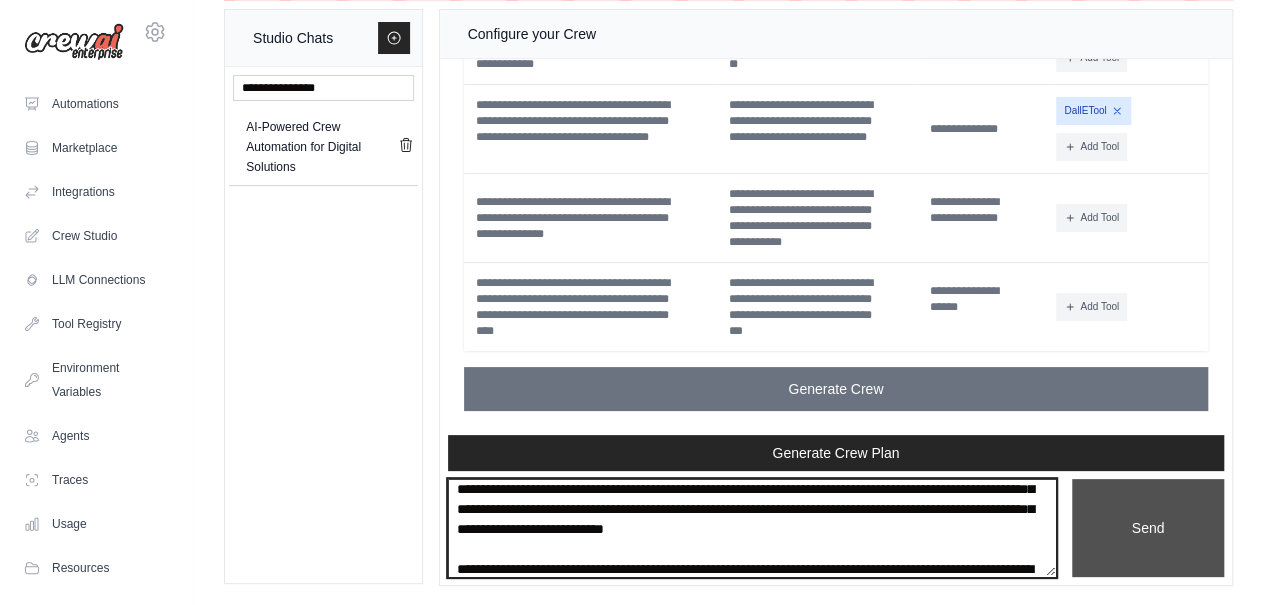 type on "**********" 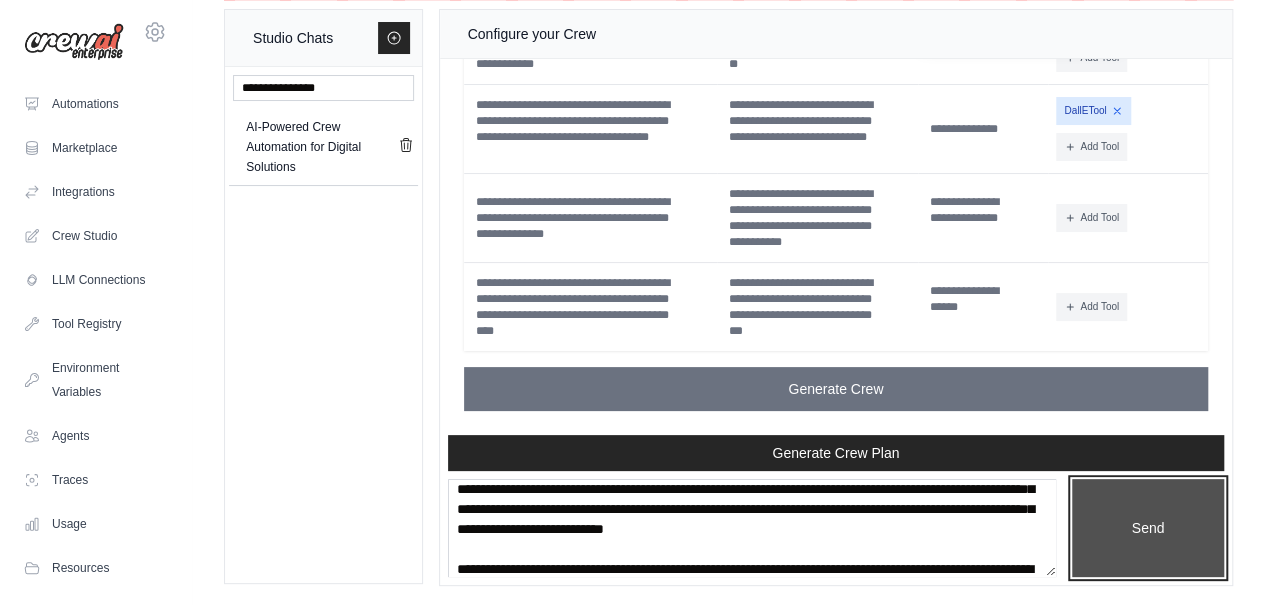 click on "Send" at bounding box center (1148, 527) 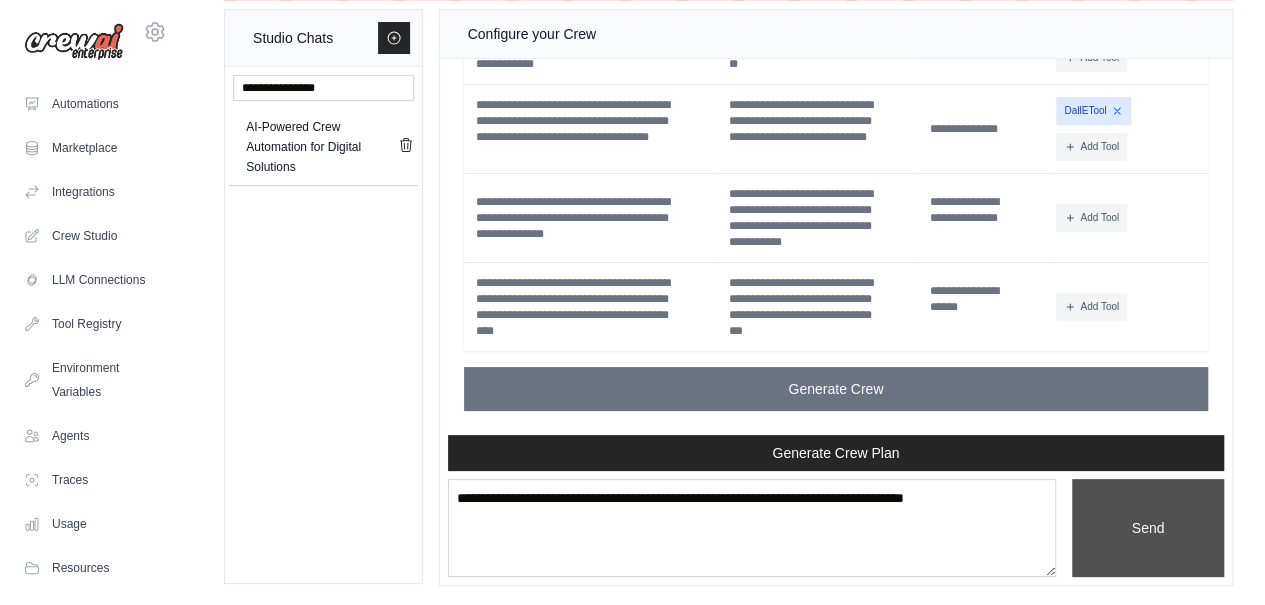 scroll, scrollTop: 0, scrollLeft: 0, axis: both 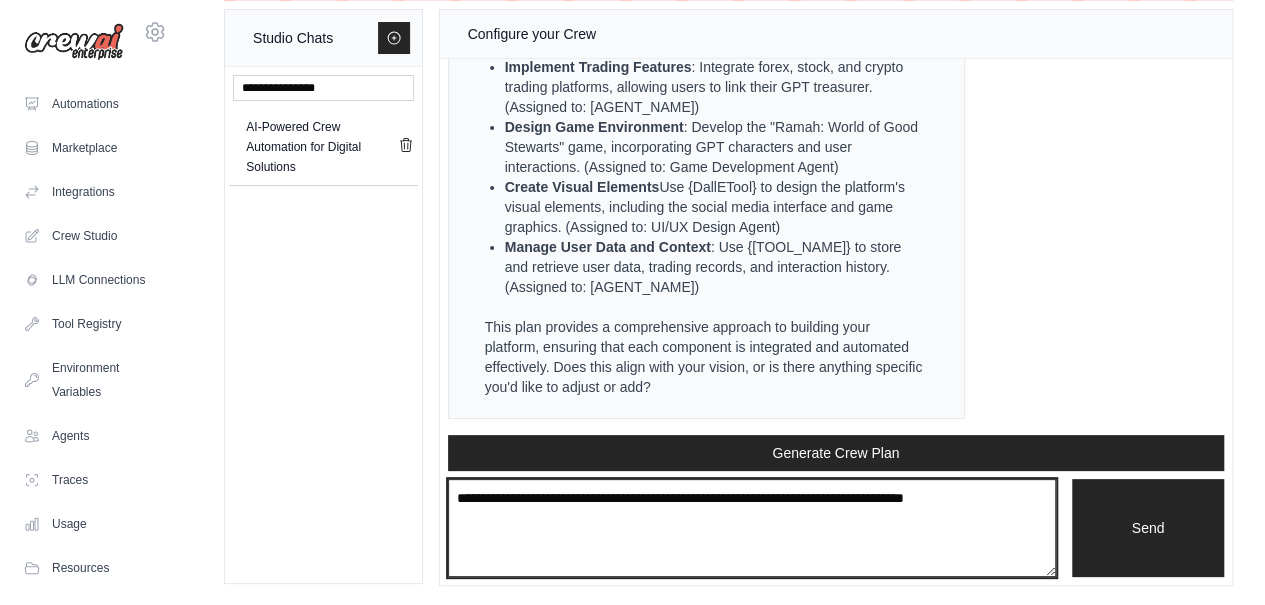 click at bounding box center (752, 527) 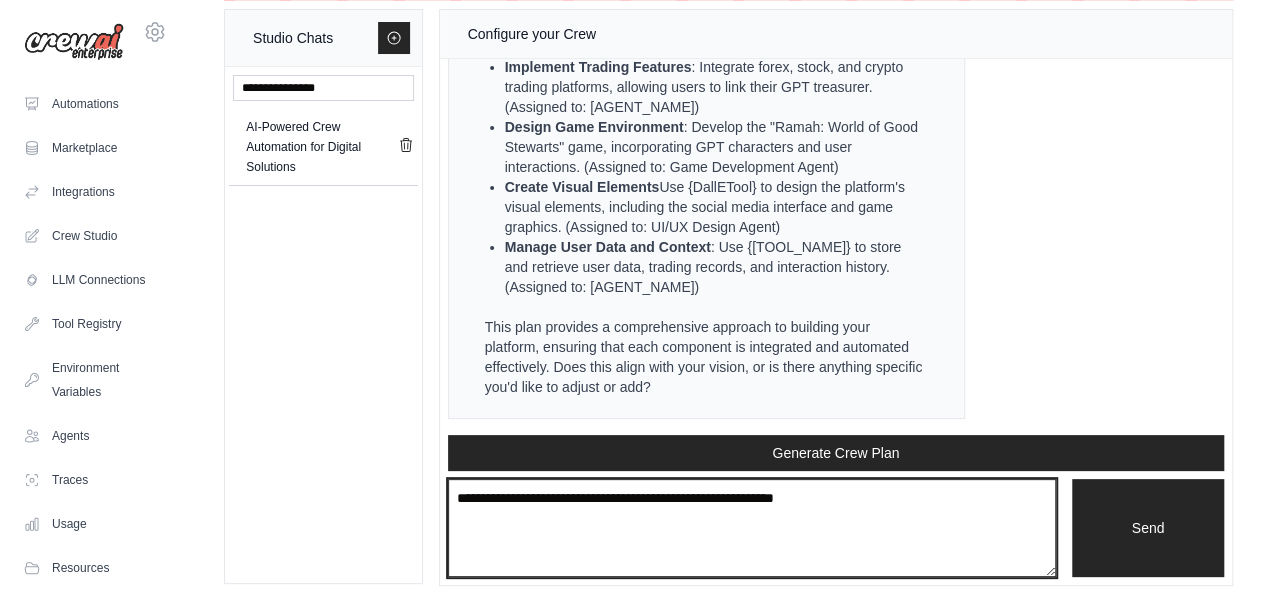 type on "**********" 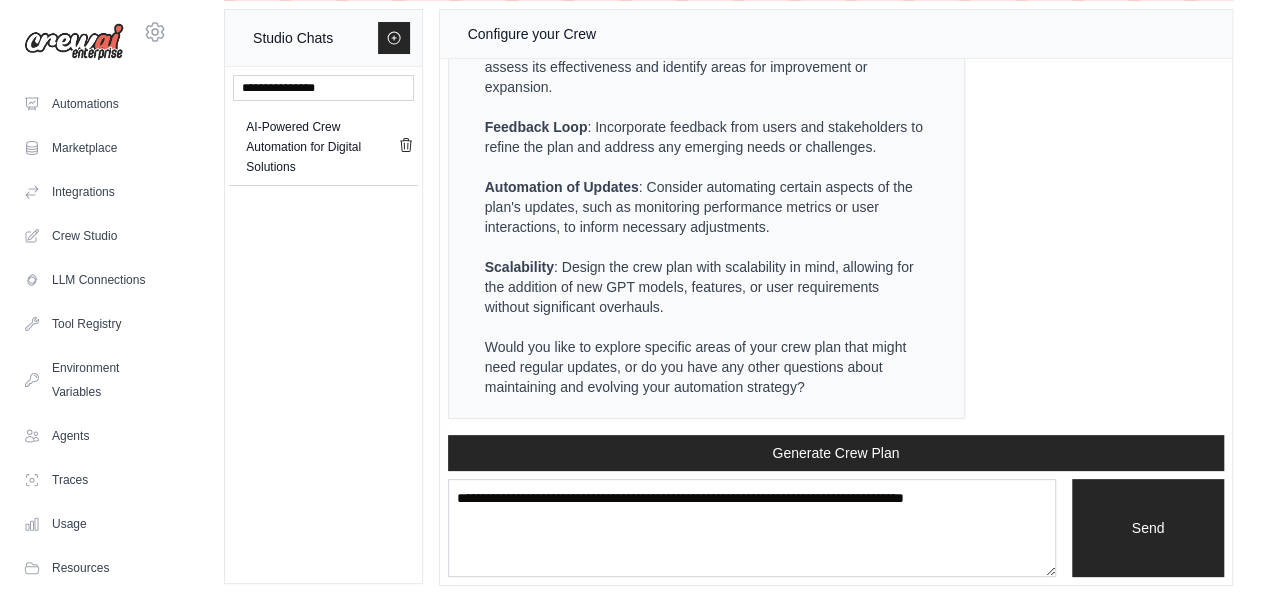 scroll, scrollTop: 12305, scrollLeft: 0, axis: vertical 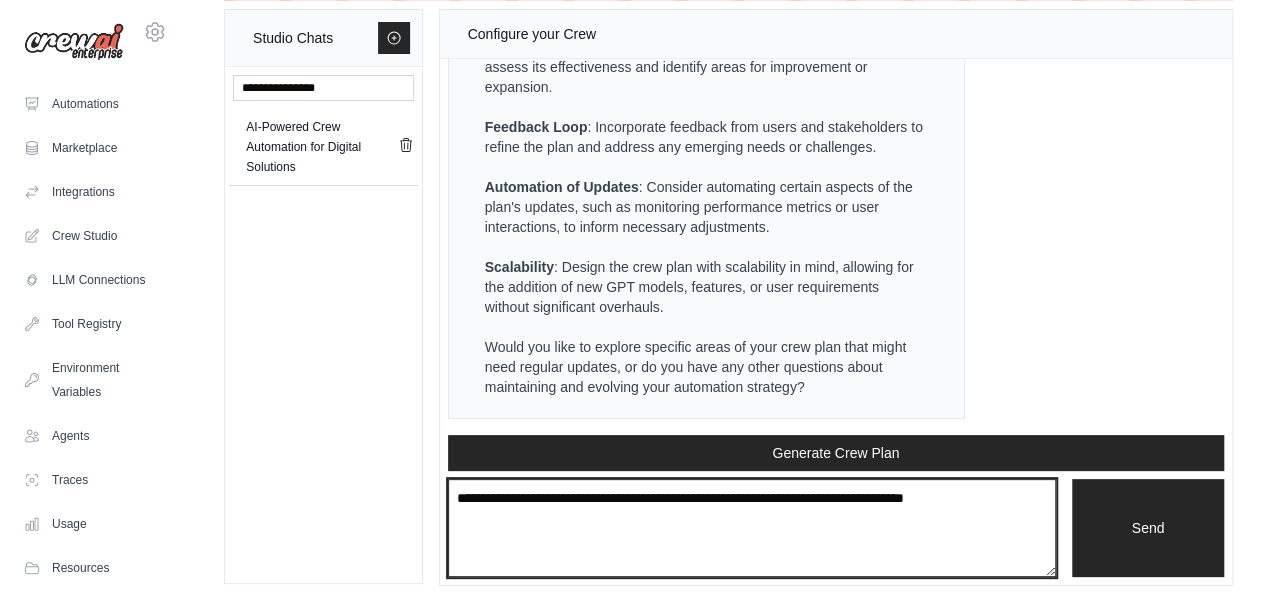 click at bounding box center (752, 527) 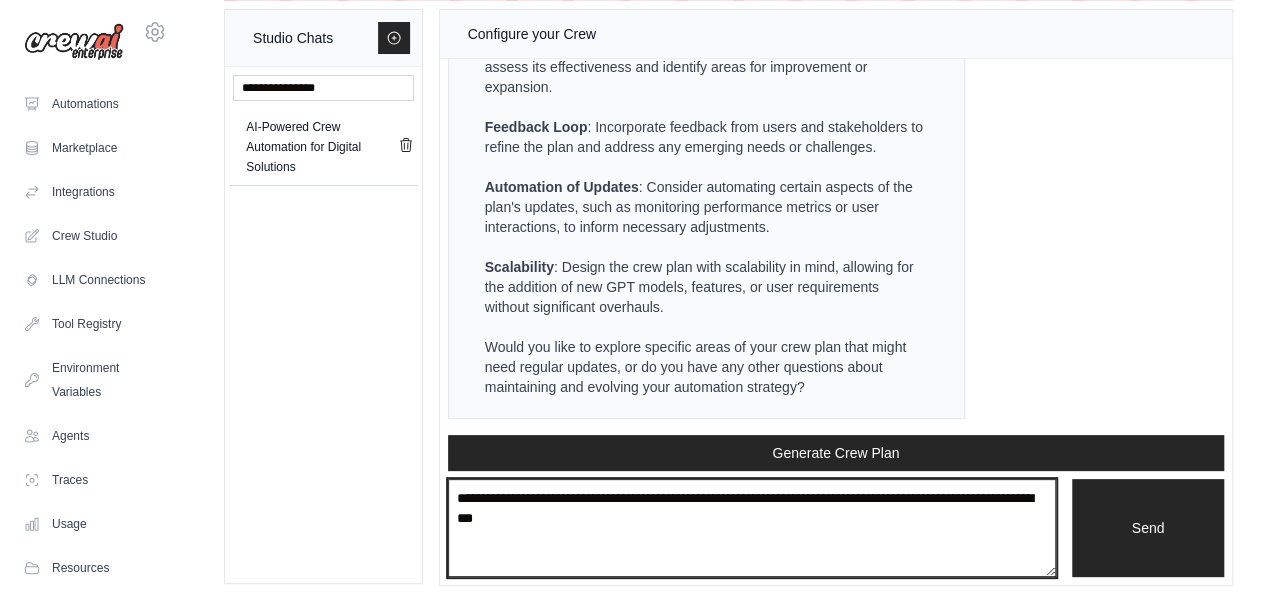 type on "**********" 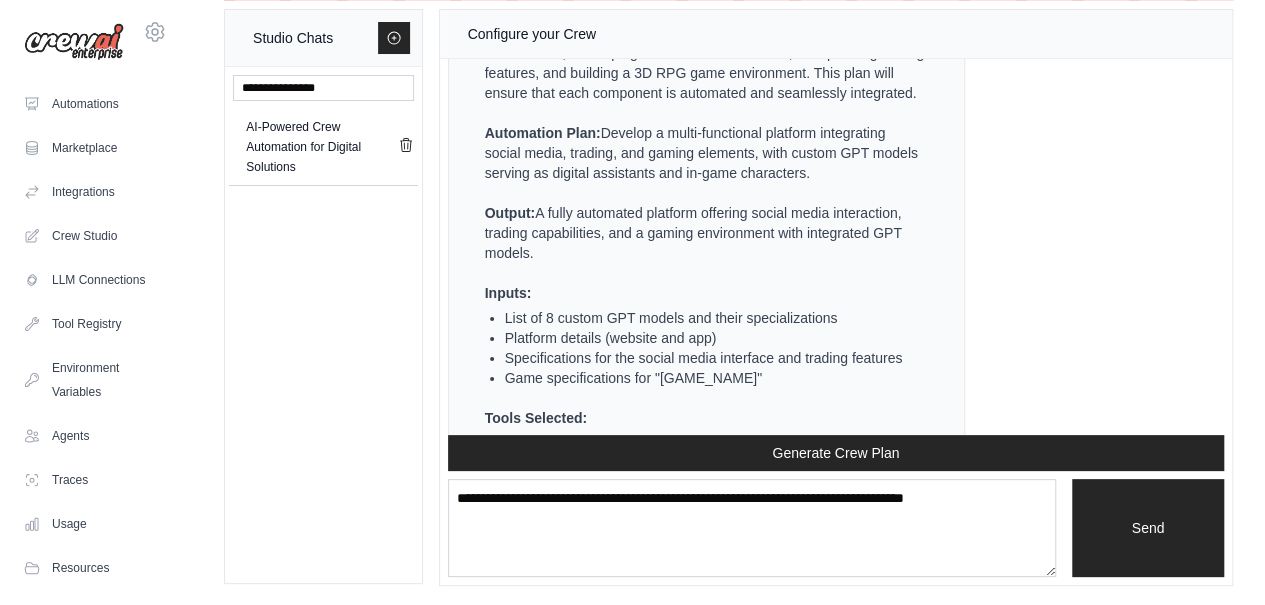 scroll, scrollTop: 12729, scrollLeft: 0, axis: vertical 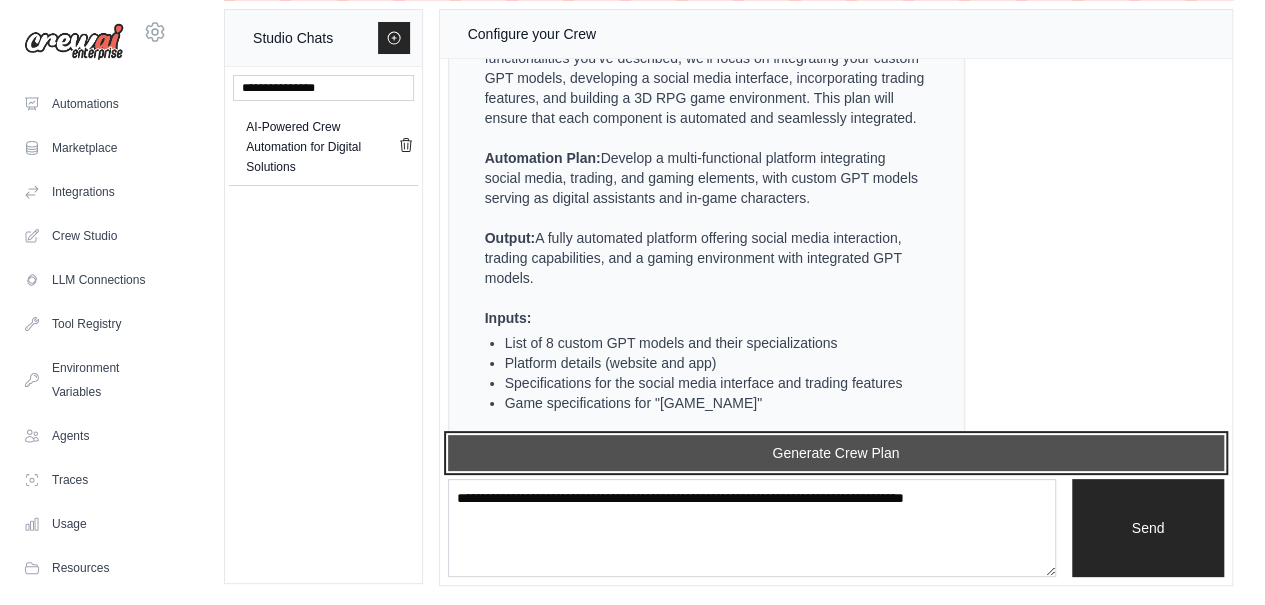 click on "Generate Crew Plan" at bounding box center (836, 453) 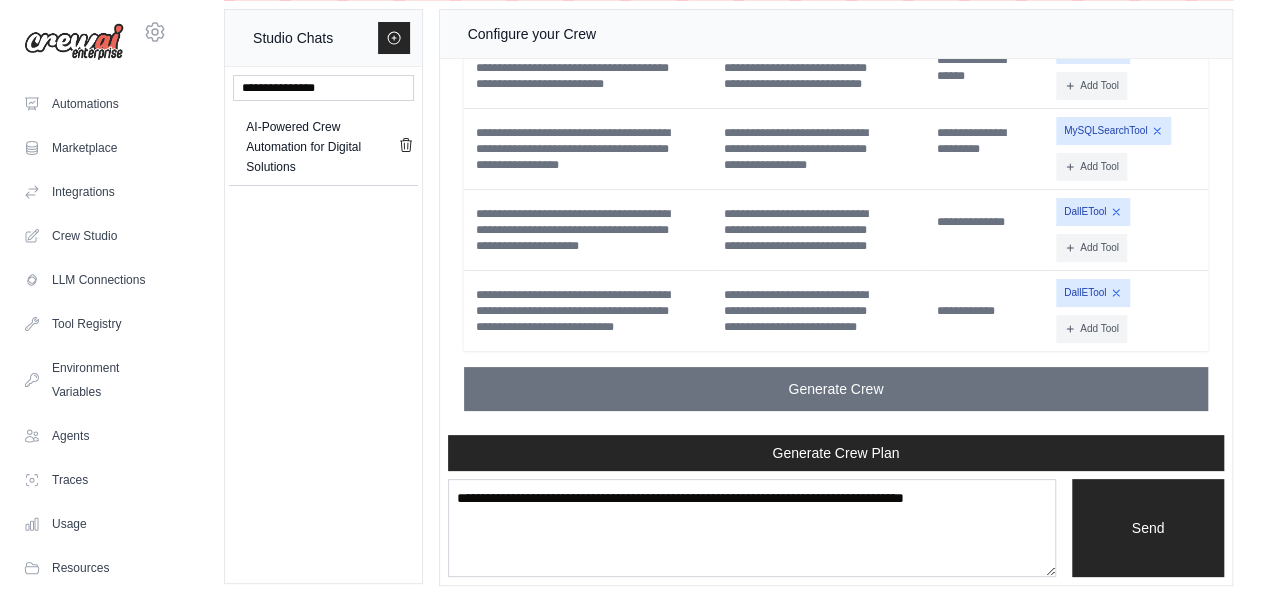 scroll, scrollTop: 15166, scrollLeft: 0, axis: vertical 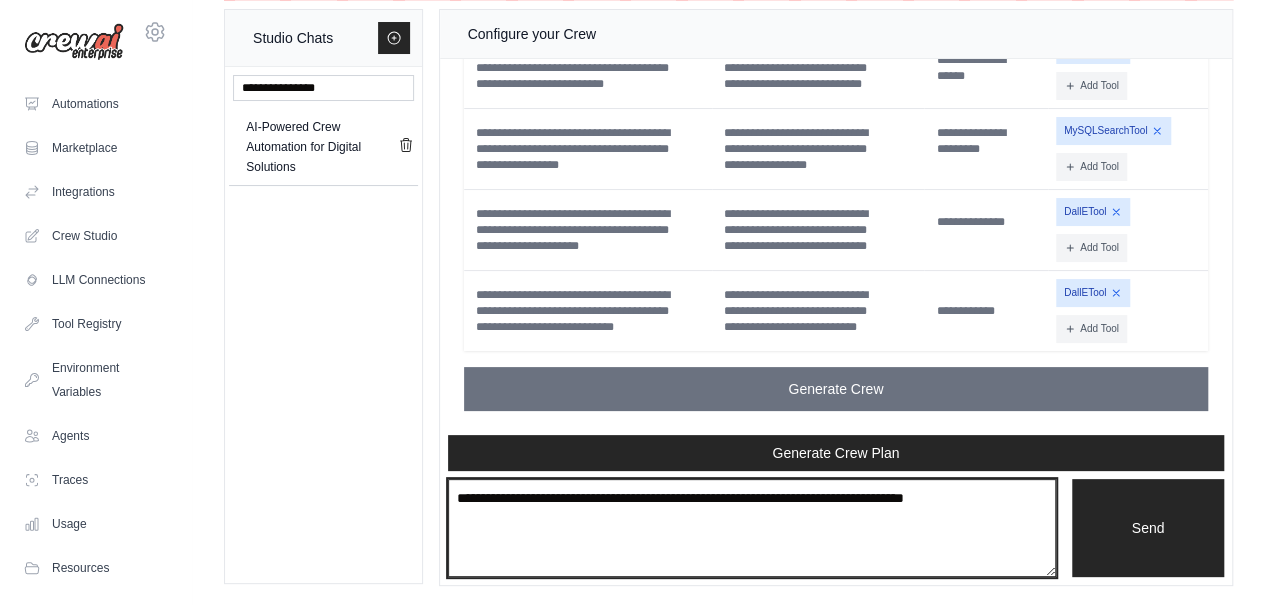 click at bounding box center [752, 527] 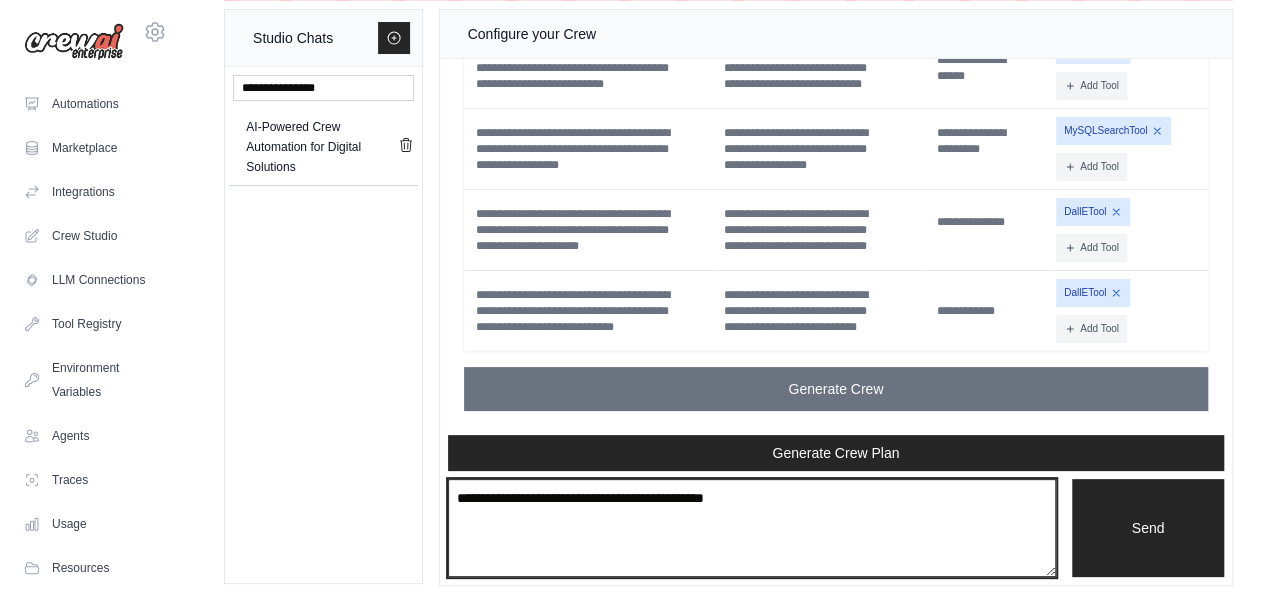 type on "**********" 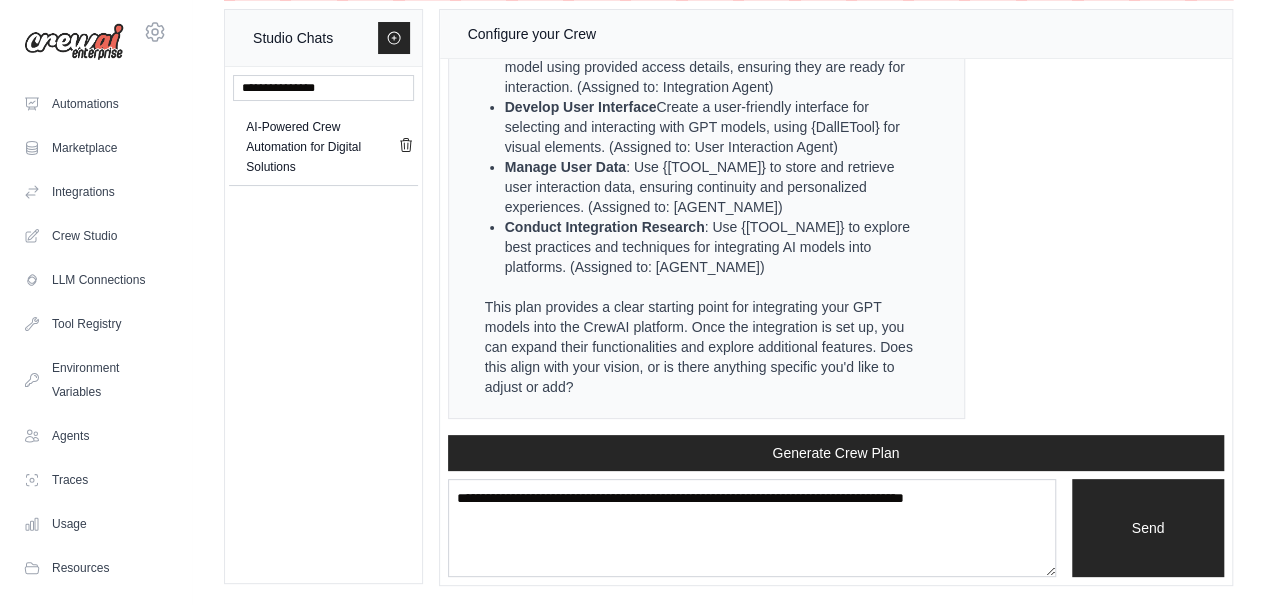 scroll, scrollTop: 16430, scrollLeft: 0, axis: vertical 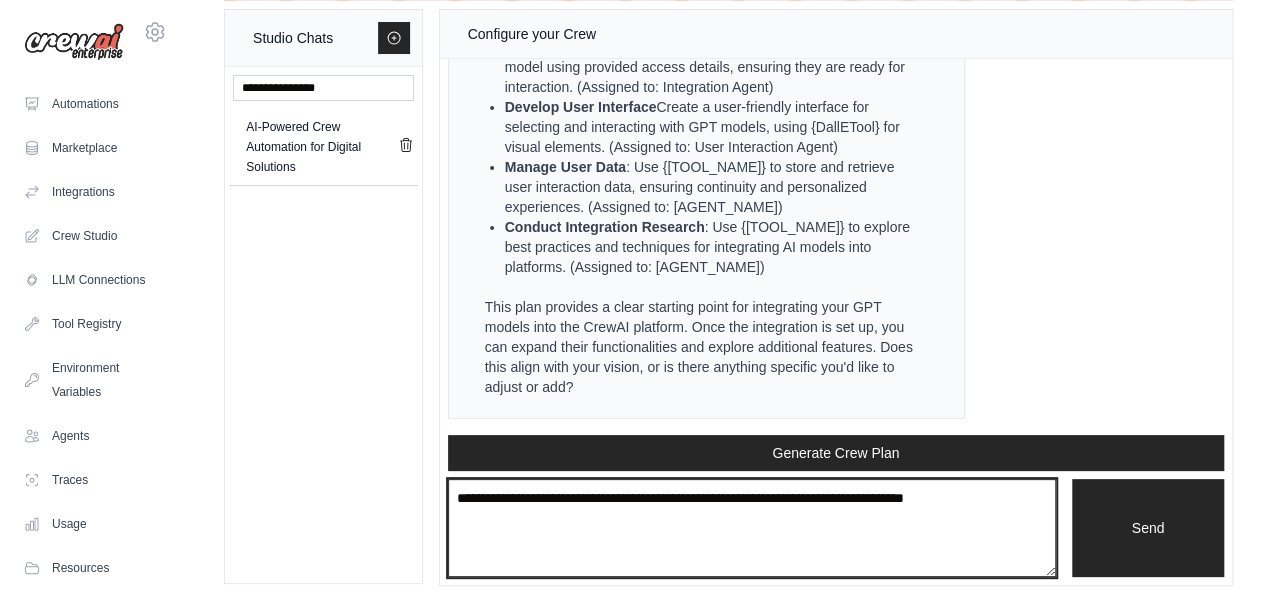 click at bounding box center (752, 527) 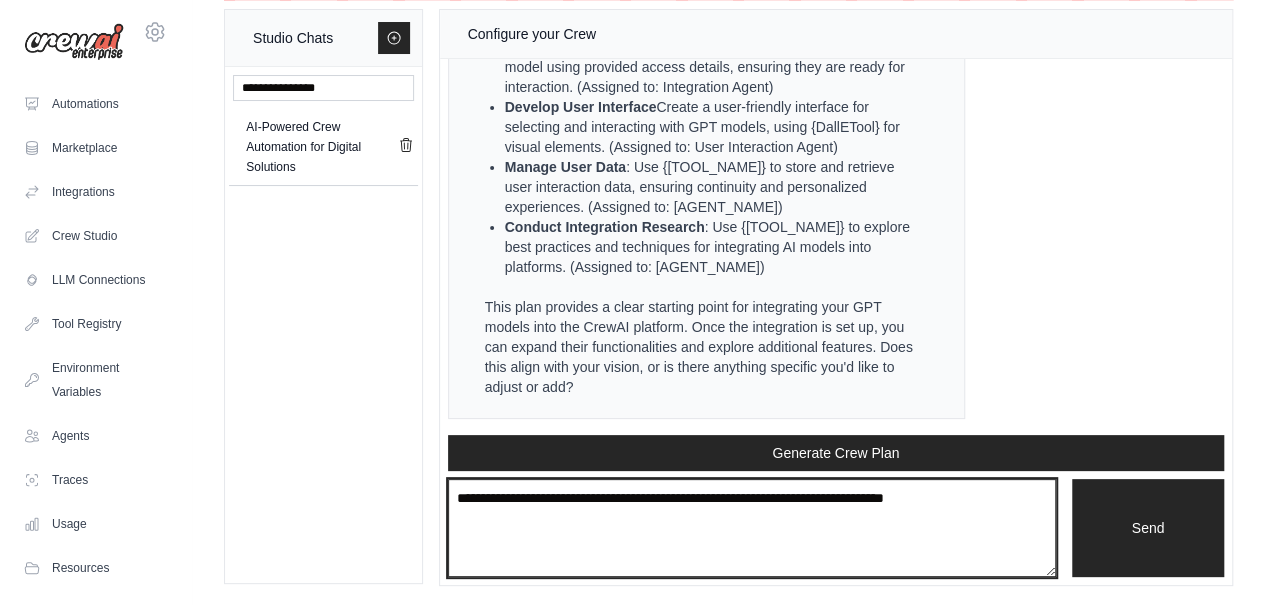 type on "**********" 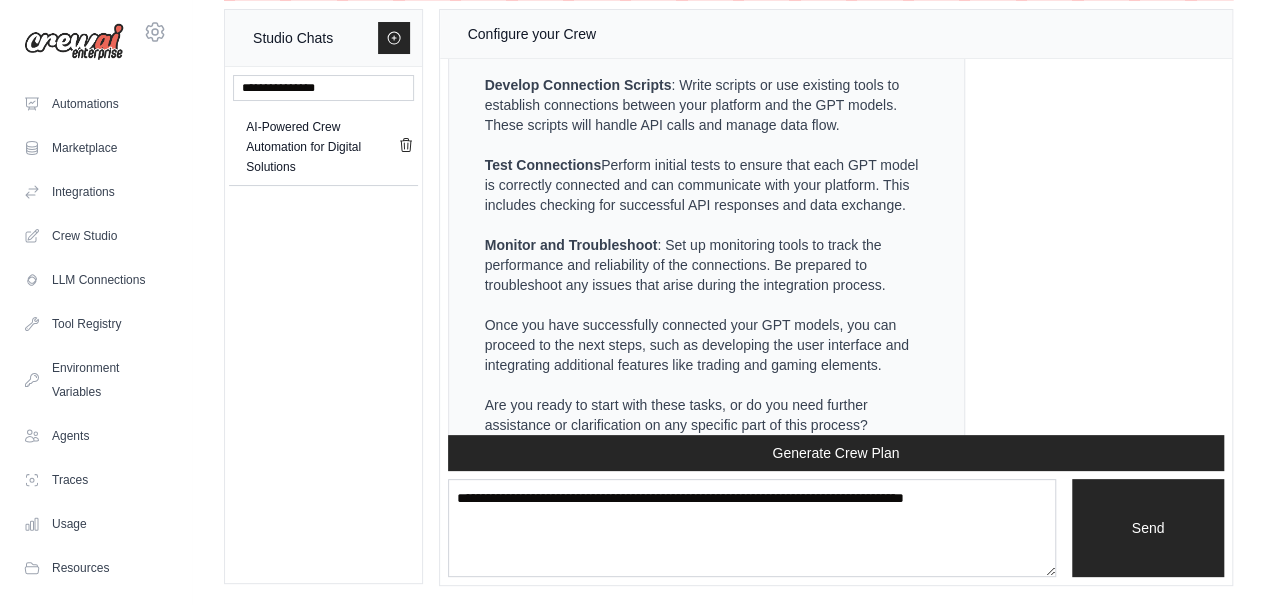 scroll, scrollTop: 17260, scrollLeft: 0, axis: vertical 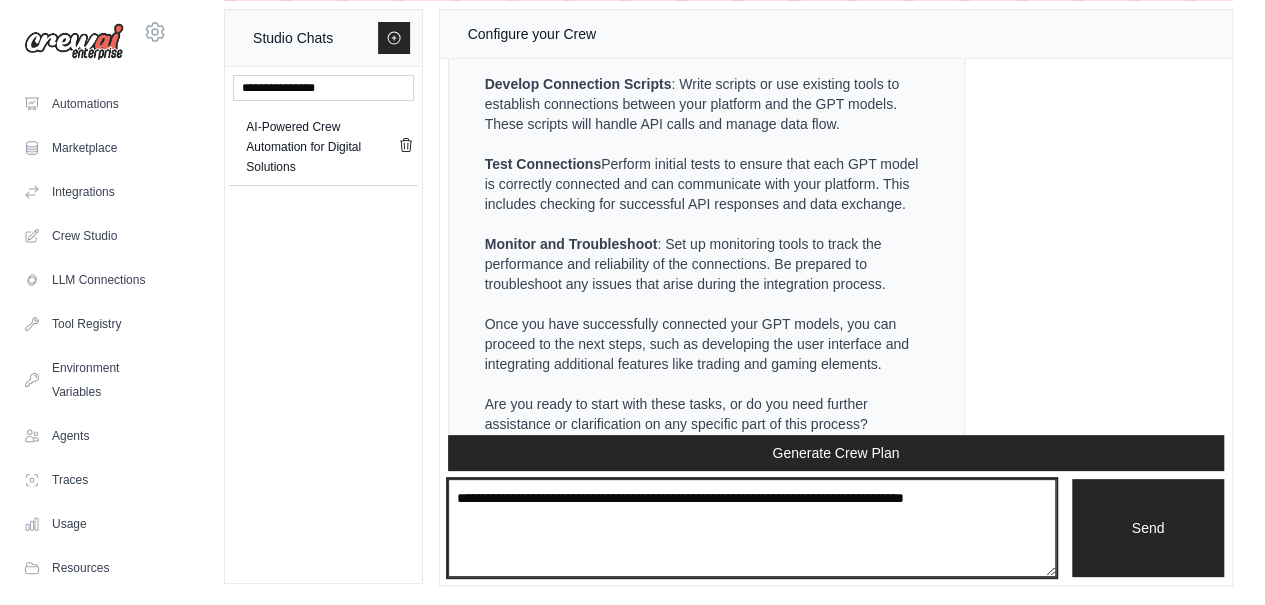 click at bounding box center (752, 527) 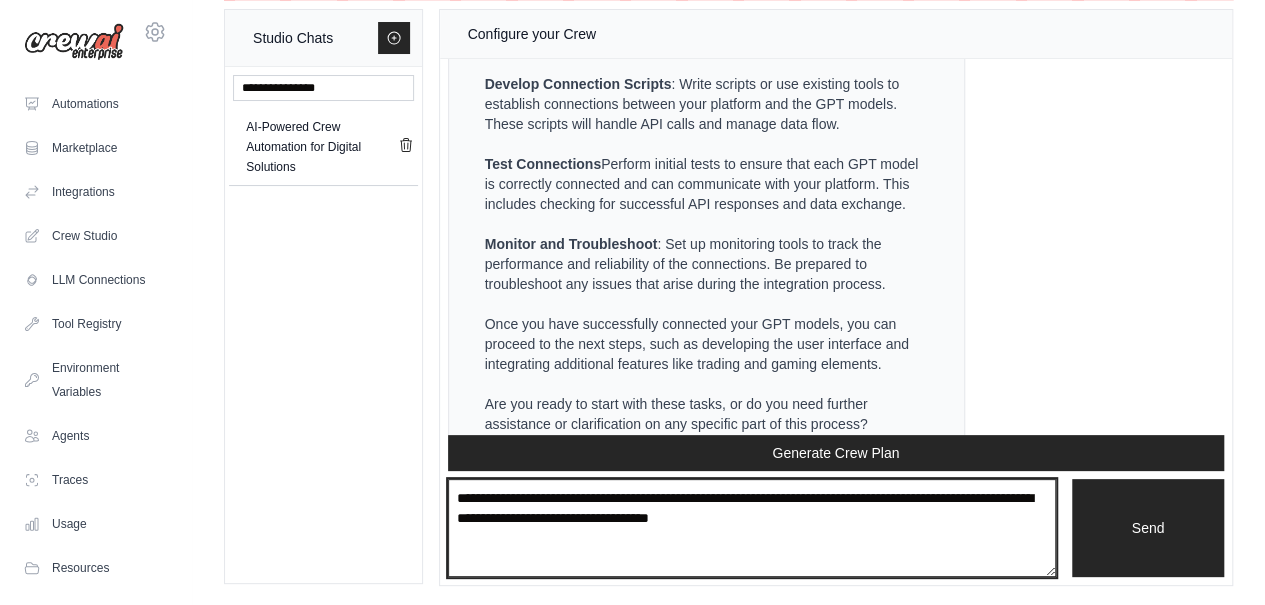 type on "**********" 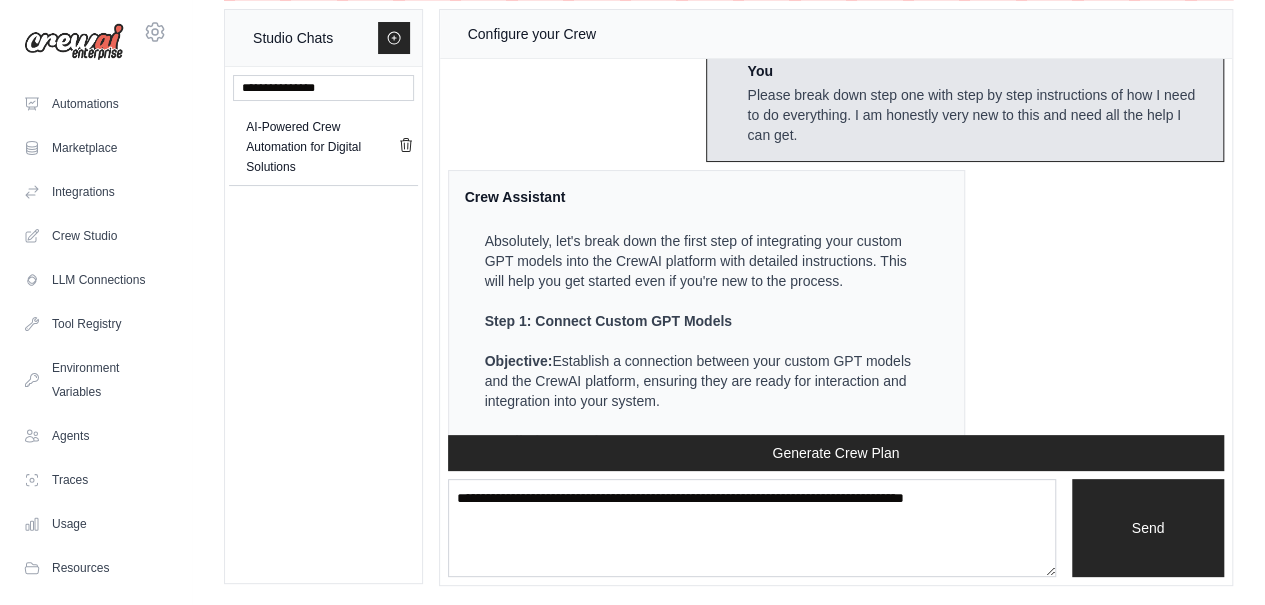 scroll, scrollTop: 18912, scrollLeft: 0, axis: vertical 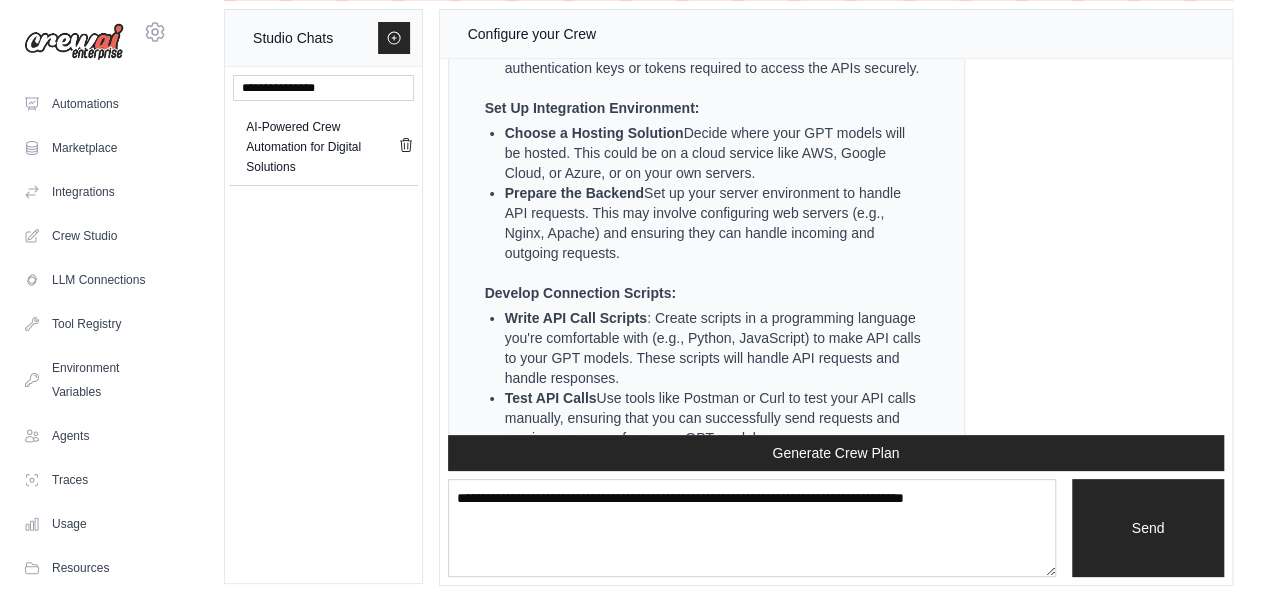 click on "Gather Access Details:" at bounding box center (705, -37) 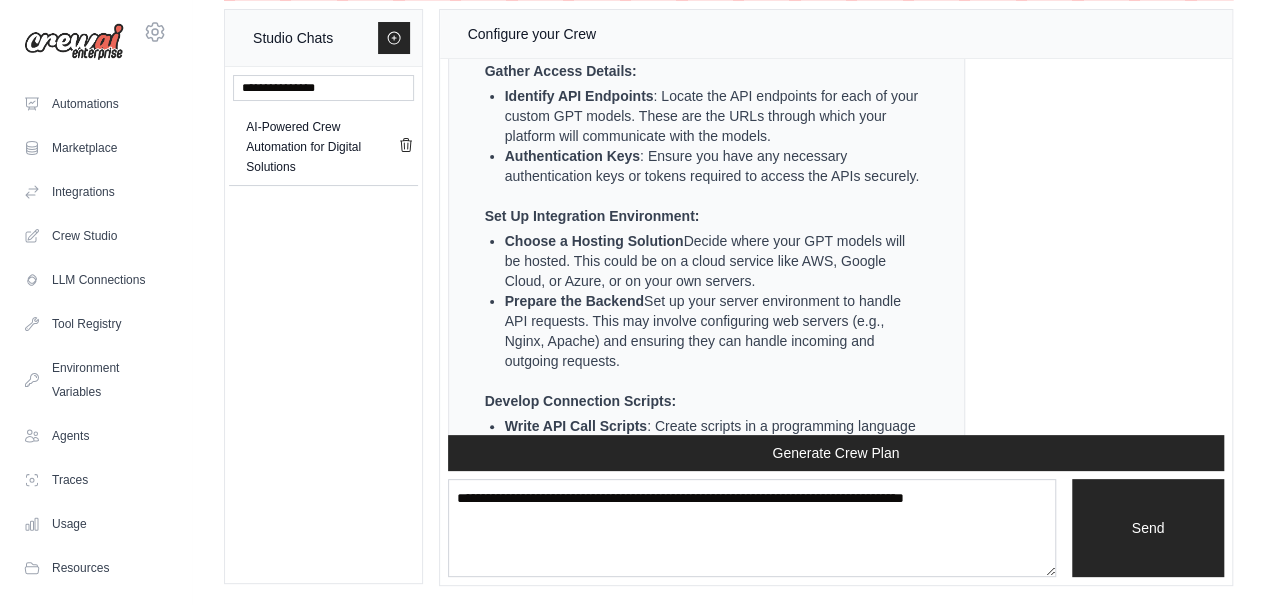 scroll, scrollTop: 18091, scrollLeft: 0, axis: vertical 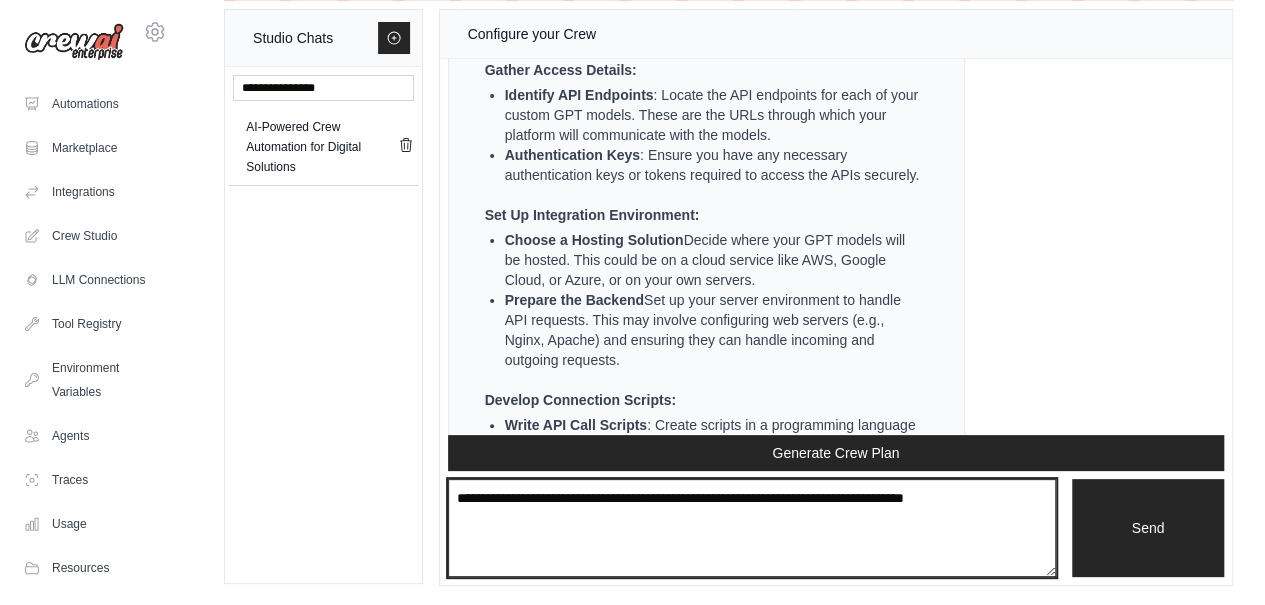 click at bounding box center (752, 527) 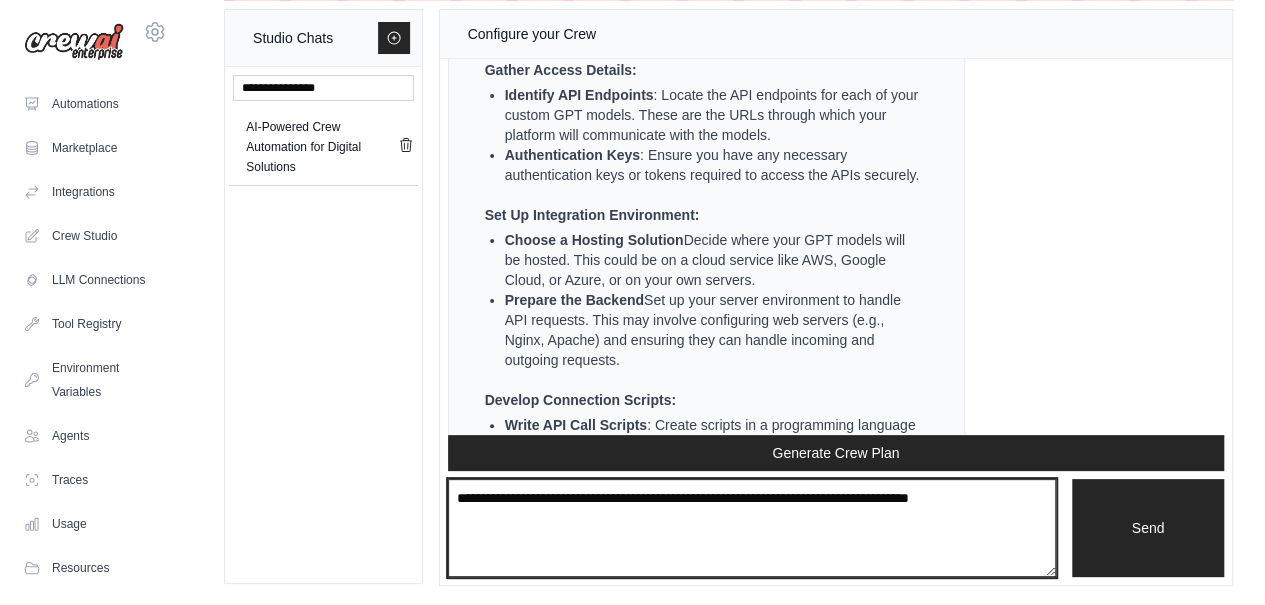type on "**********" 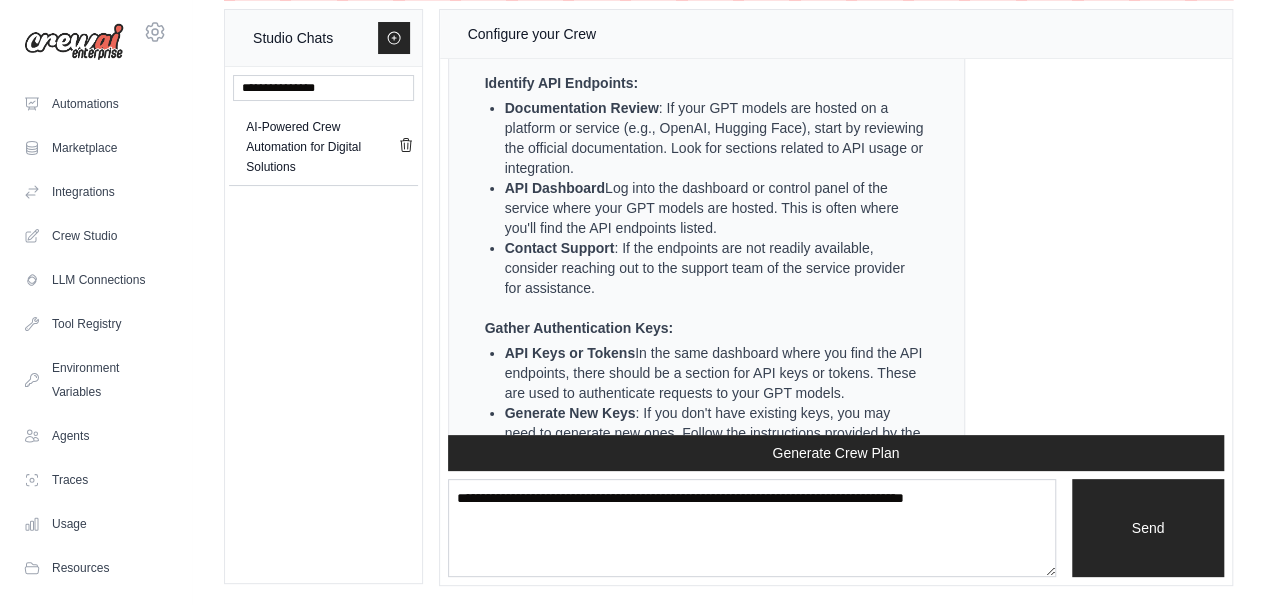 scroll, scrollTop: 19316, scrollLeft: 0, axis: vertical 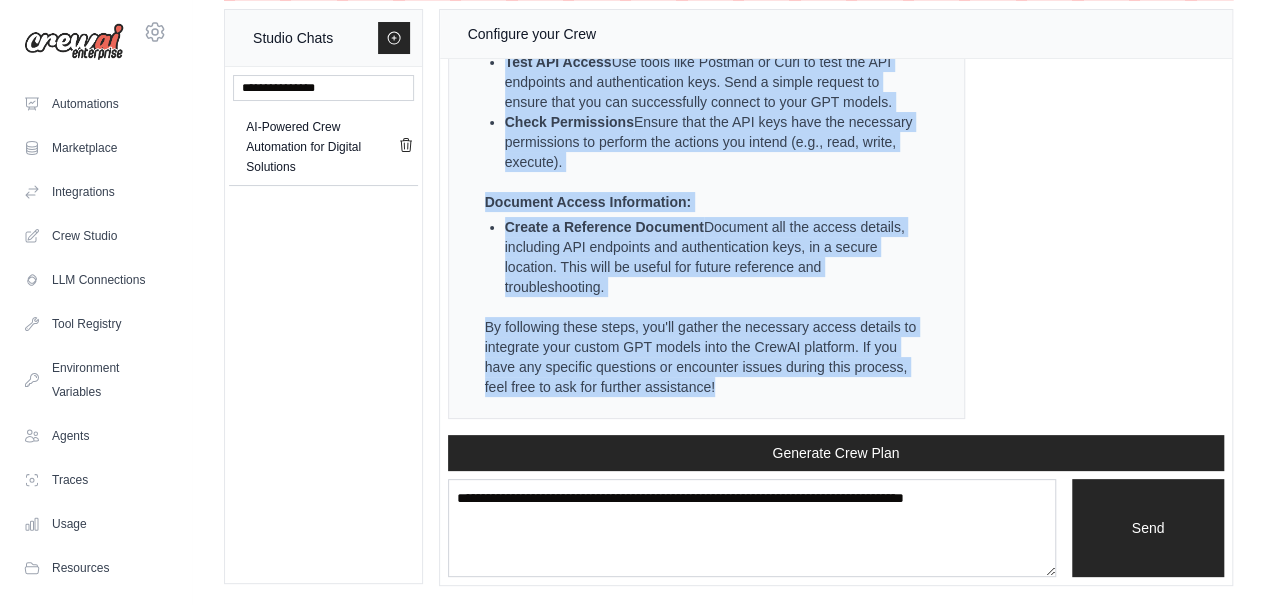 drag, startPoint x: 466, startPoint y: 148, endPoint x: 738, endPoint y: 387, distance: 362.08426 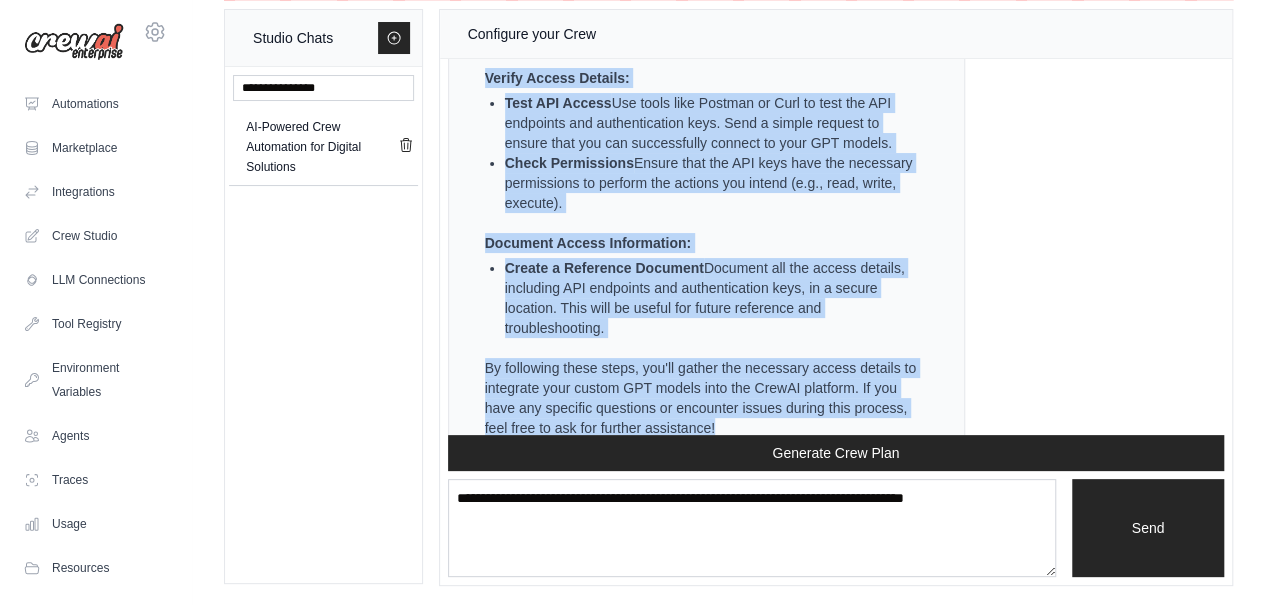 scroll, scrollTop: 19793, scrollLeft: 0, axis: vertical 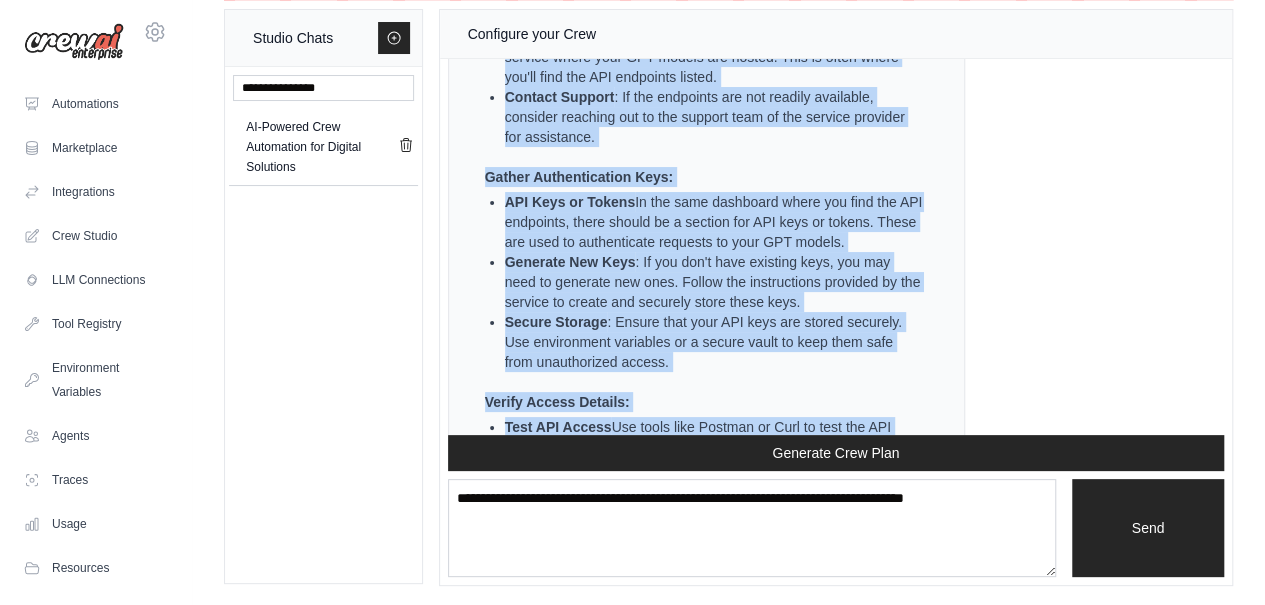 copy on "Crew Assistant To gather access details for your custom GPT models, including identifying API endpoints and gathering authentication keys, you will need to follow a series of steps. These steps will ensure you have the necessary information to connect your models to the CrewAI platform.
Step-by-Step Instructions:
Identify API Endpoints:
Documentation Review : If your GPT models are hosted on a platform or service (e.g., OpenAI, Hugging Face), start by reviewing the official documentation. Look for sections related to API usage or integration. API Dashboard : Log into the dashboard or control panel of the service where your GPT models are hosted. This is often where you'll find the API endpoints listed. Contact Support : If the endpoints are not readily available, consider reaching out to the support team of the service provider for assistance. Gather Authentication Keys:
API Keys or Tokens : In the same dashboard where you find the API endpoints, there should be a section for API keys or tokens. Th..." 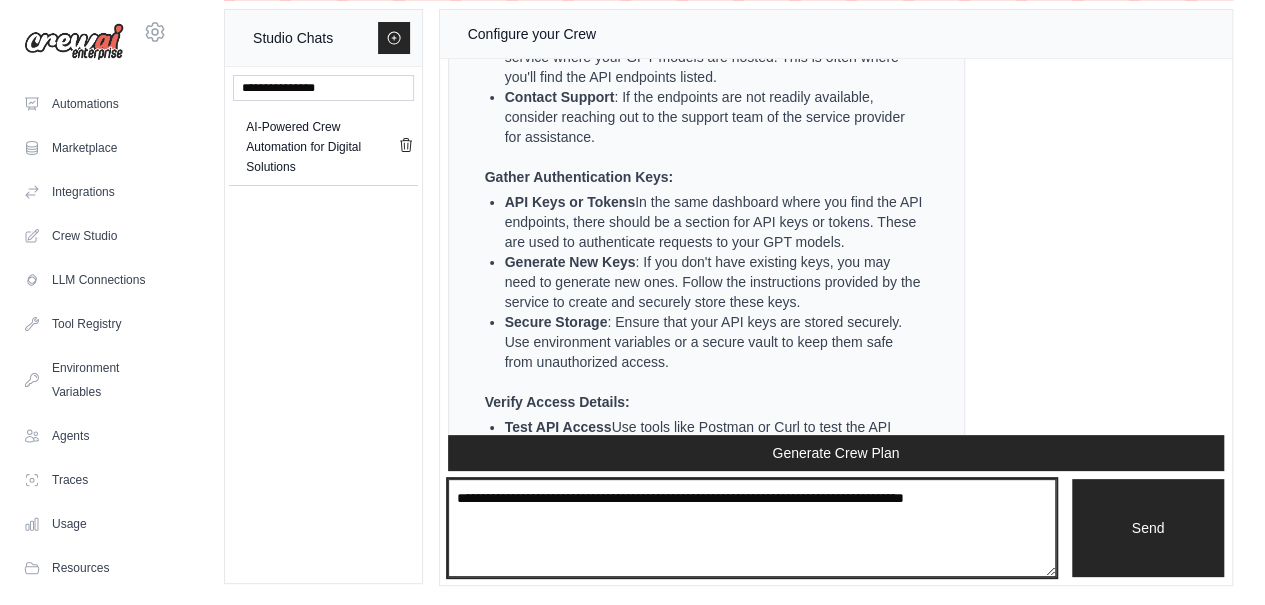 click at bounding box center (752, 527) 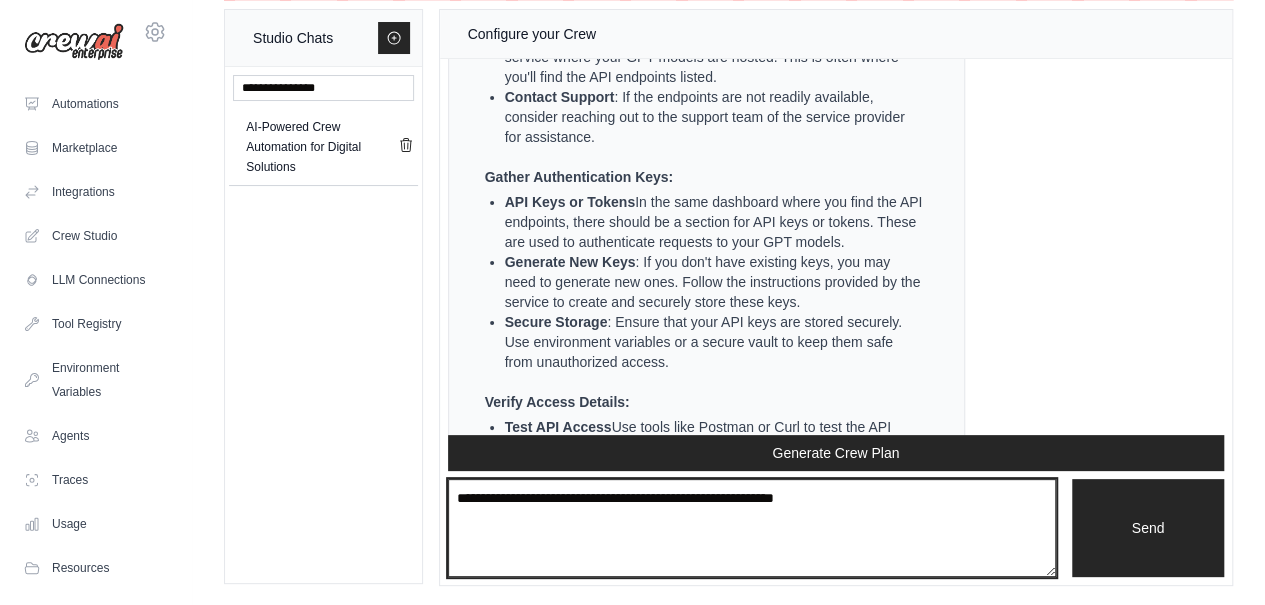 type on "**********" 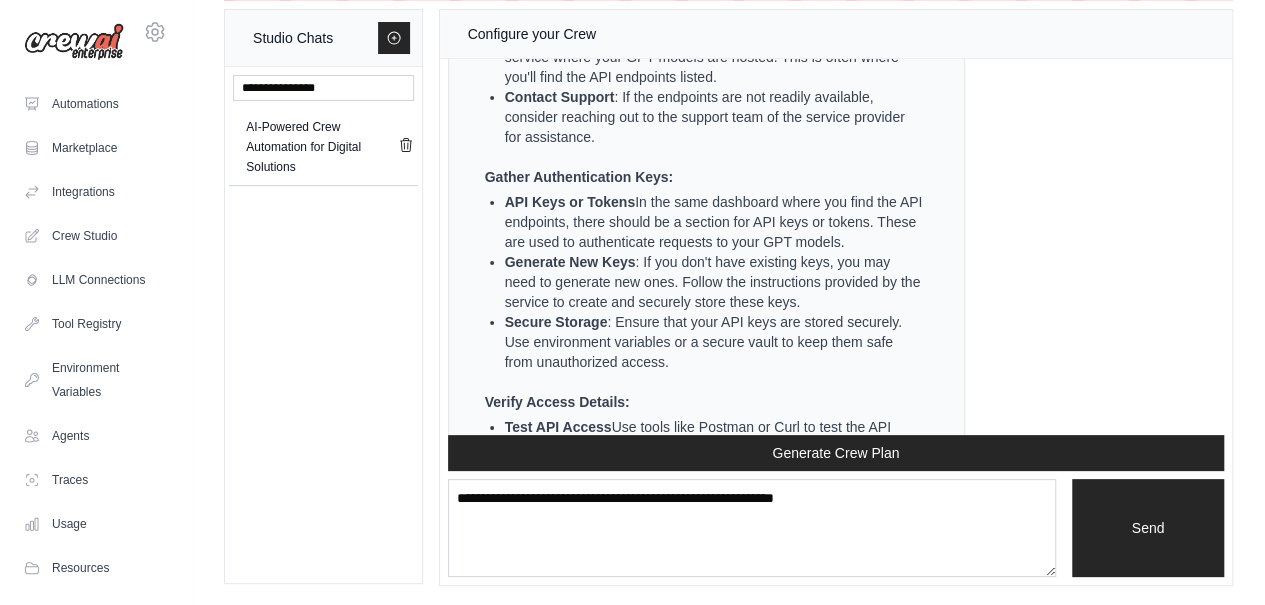 type 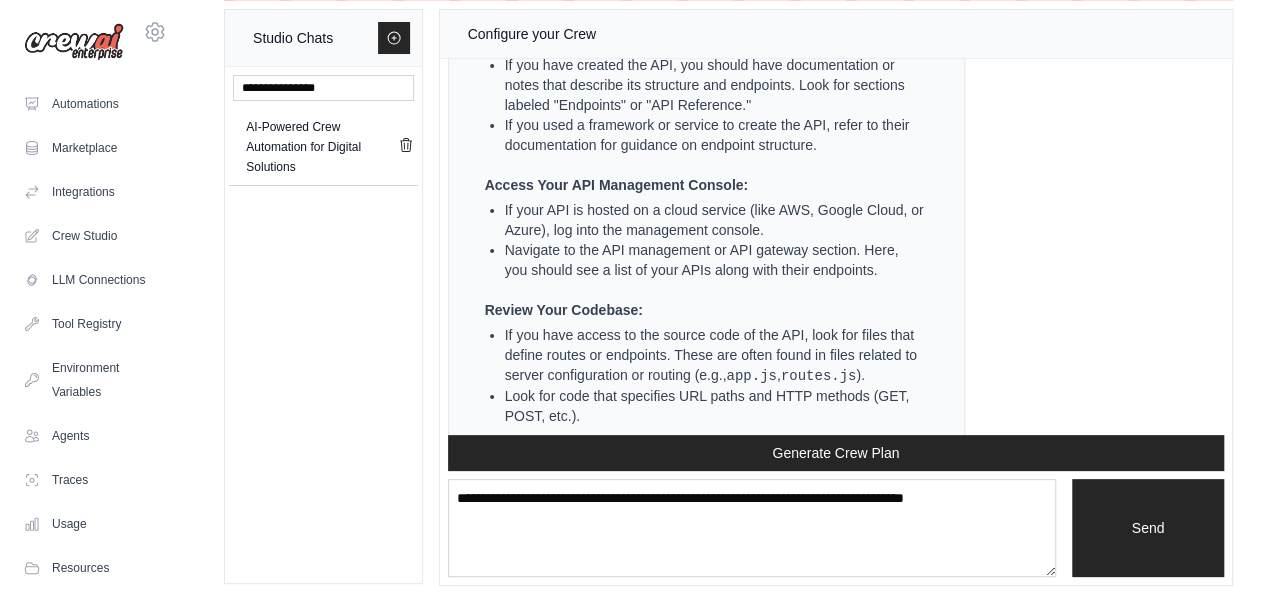scroll, scrollTop: 20480, scrollLeft: 0, axis: vertical 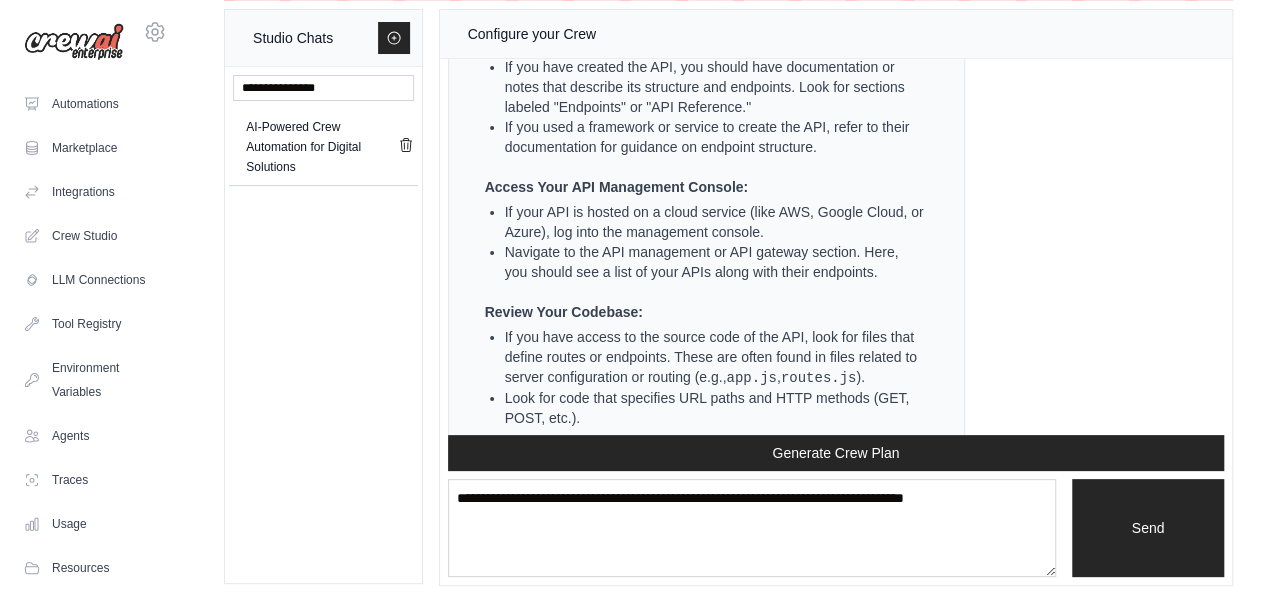 click on "Crew Assistant" at bounding box center [695, -104] 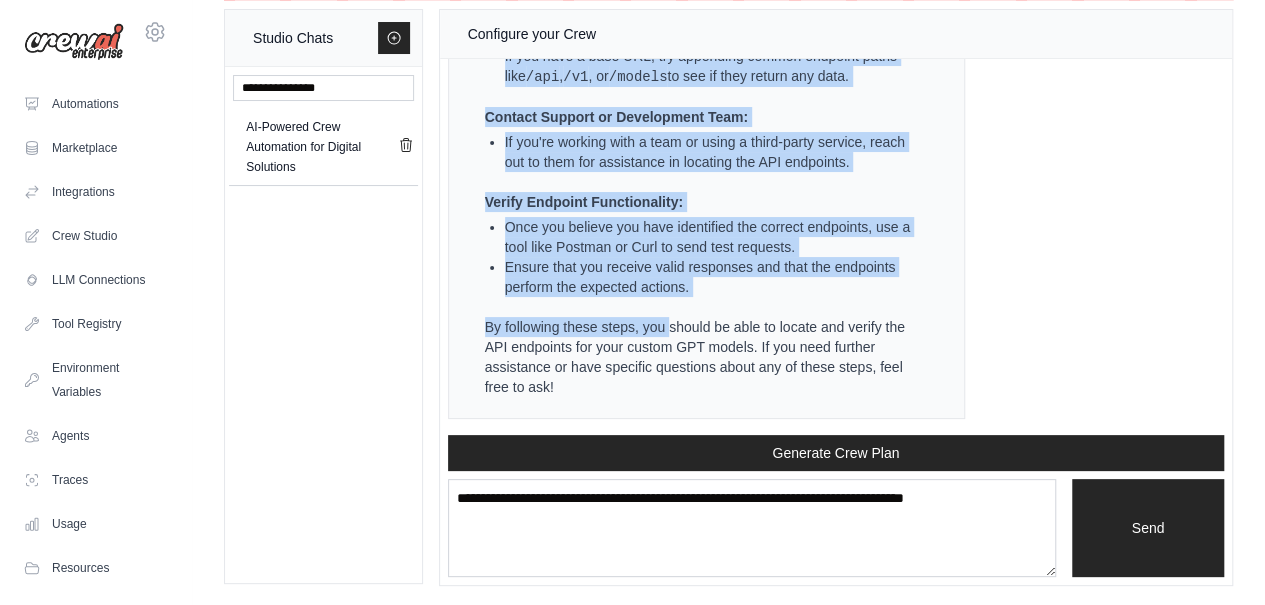 scroll, scrollTop: 21234, scrollLeft: 0, axis: vertical 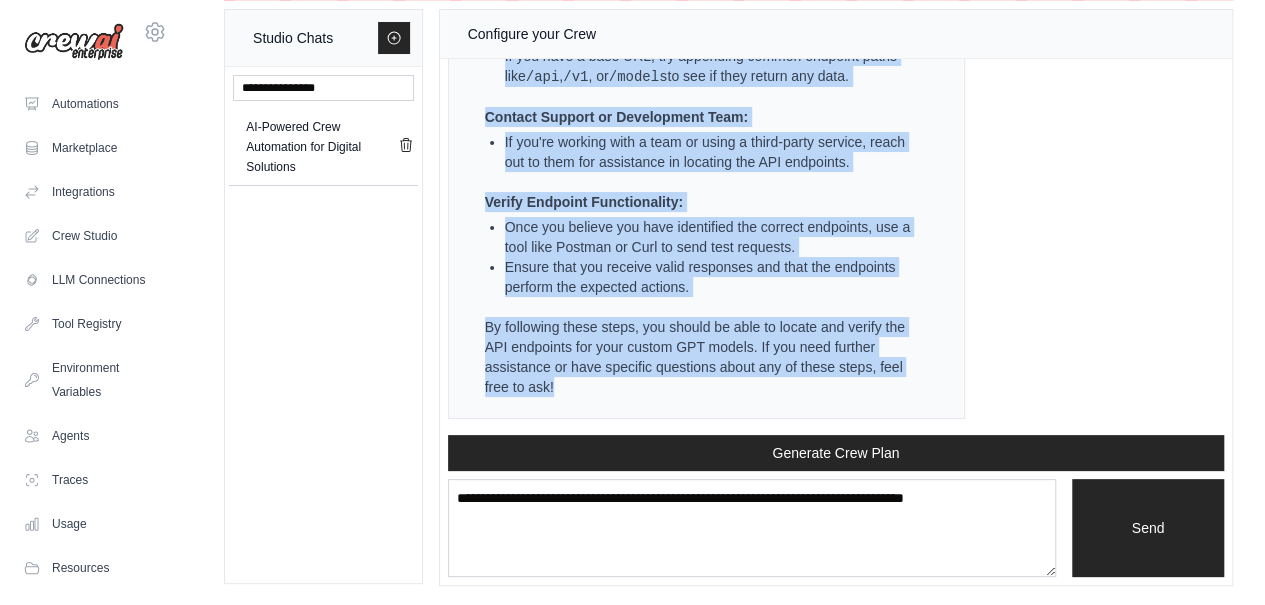 drag, startPoint x: 467, startPoint y: 170, endPoint x: 600, endPoint y: 389, distance: 256.22256 